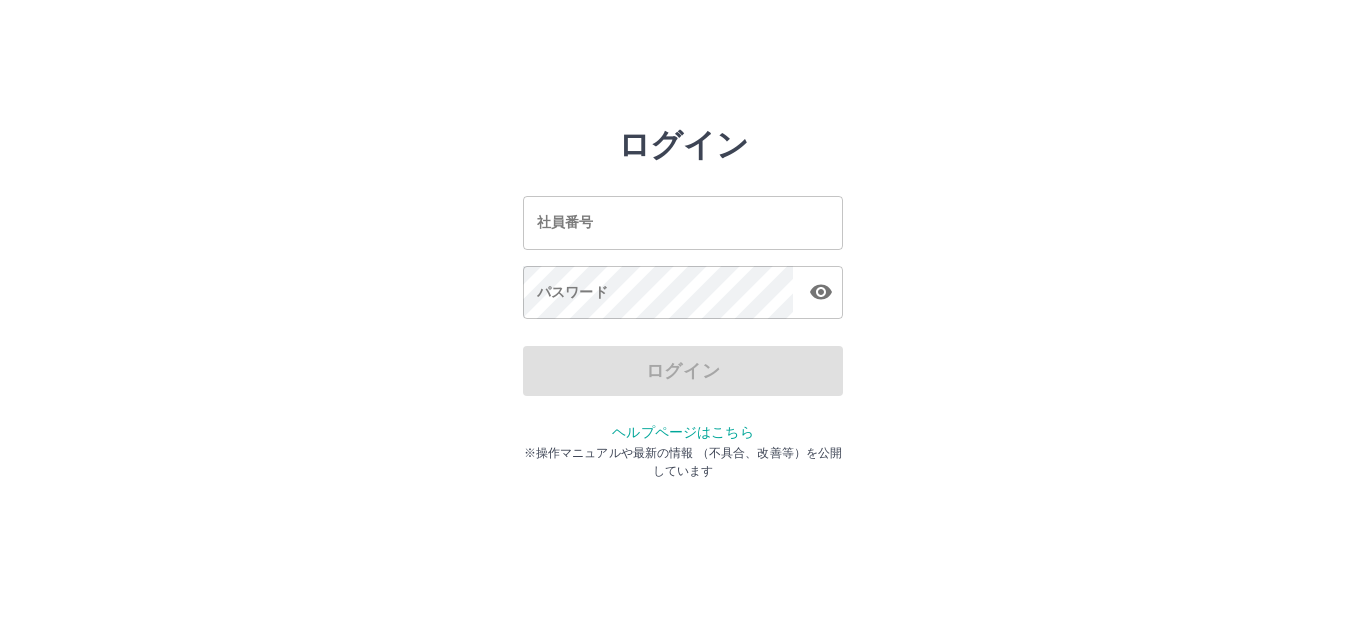 scroll, scrollTop: 0, scrollLeft: 0, axis: both 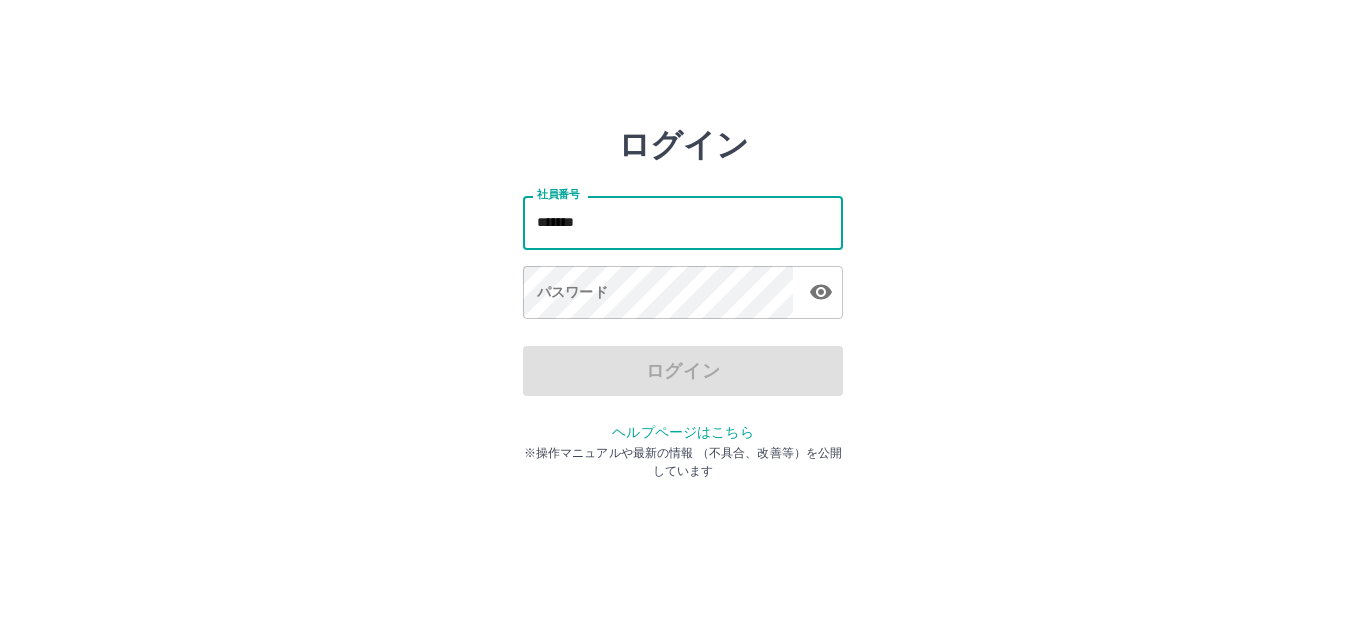 type on "*******" 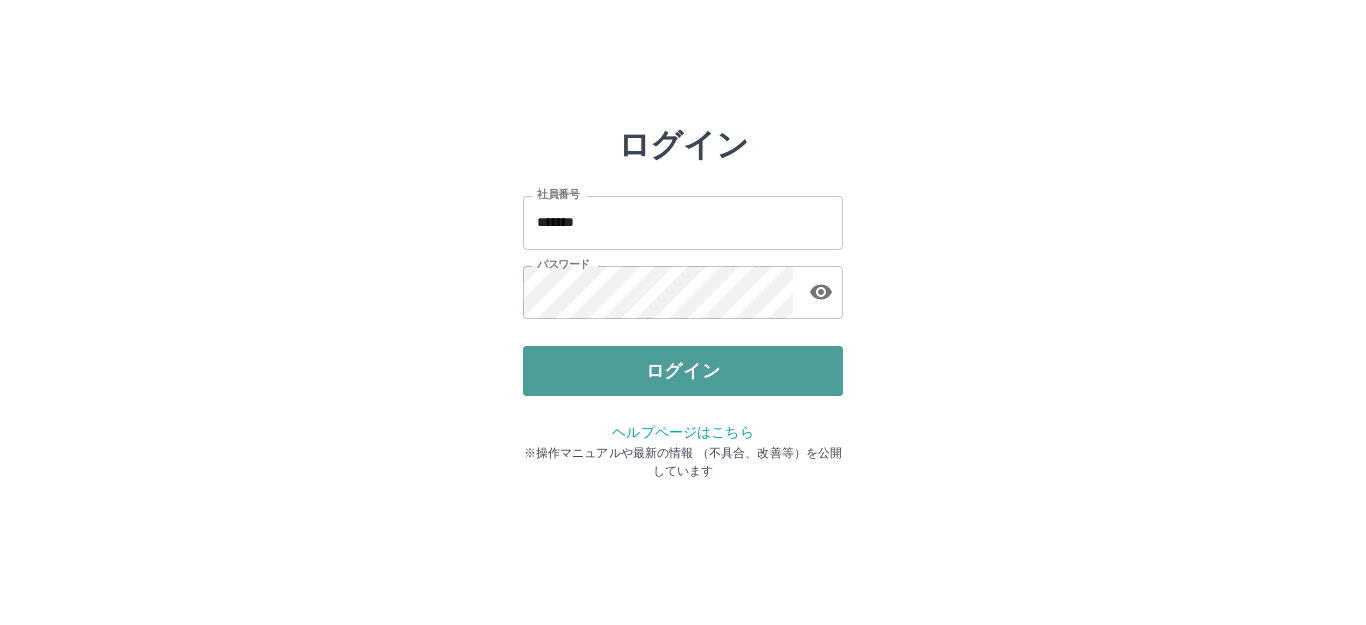 click on "ログイン" at bounding box center (683, 371) 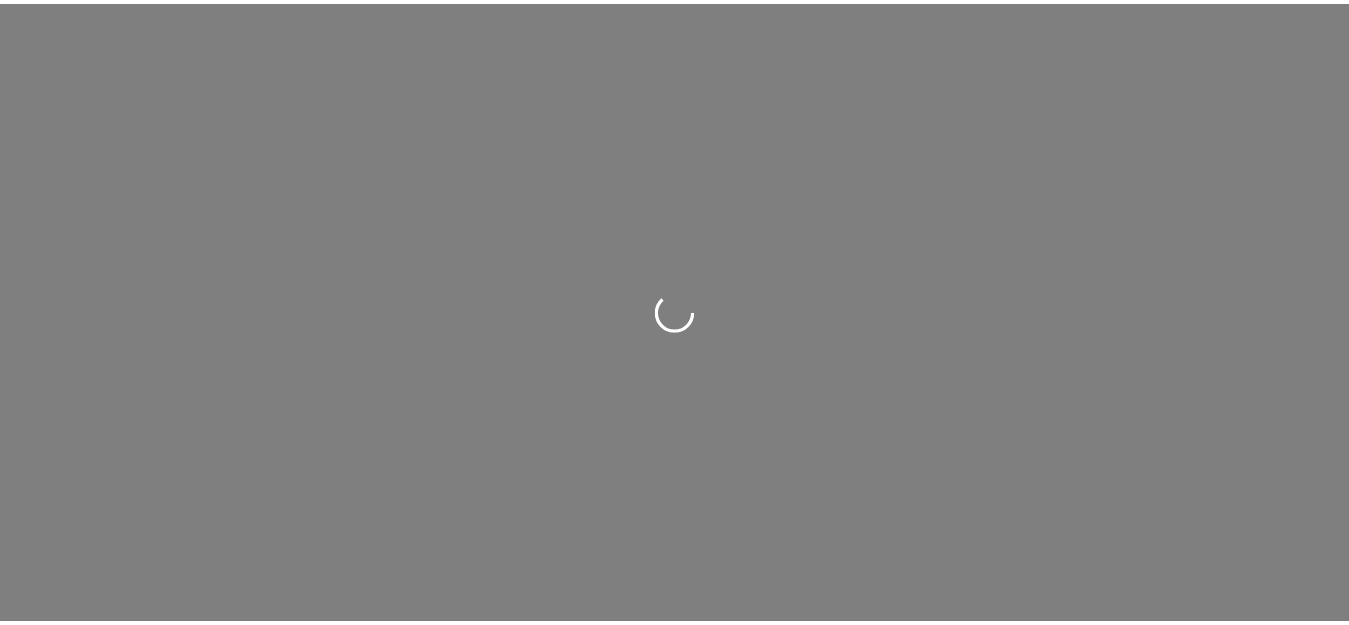scroll, scrollTop: 0, scrollLeft: 0, axis: both 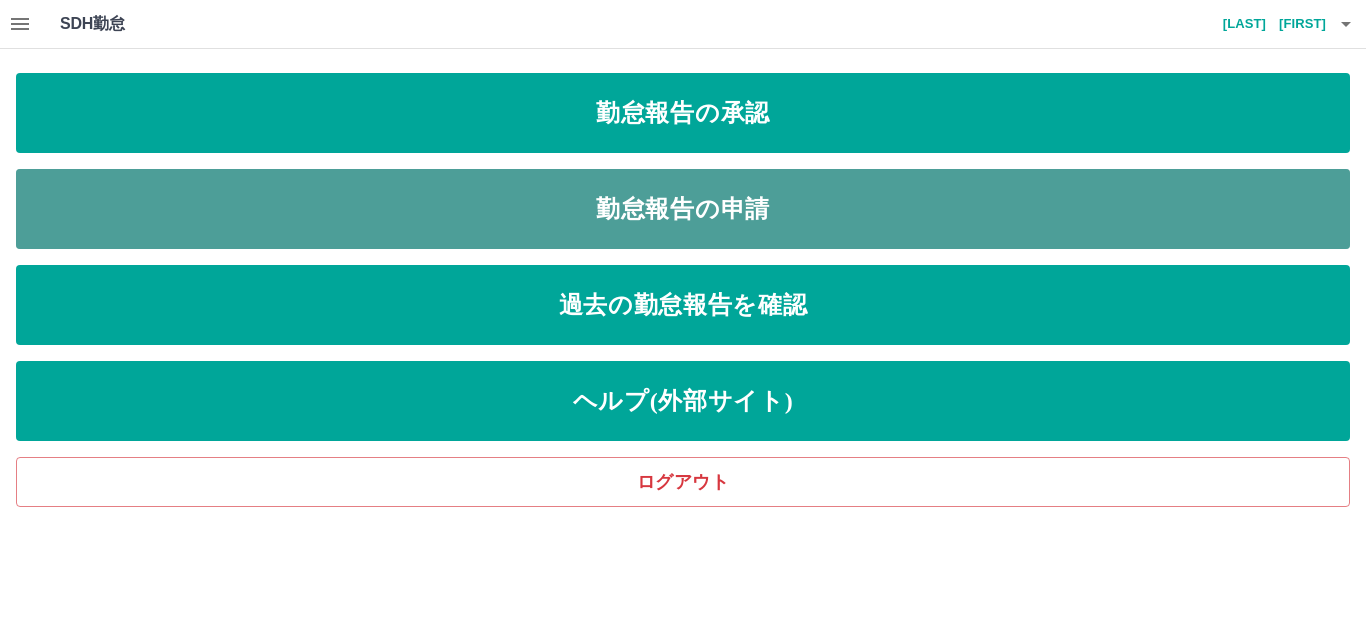 click on "勤怠報告の申請" at bounding box center [683, 209] 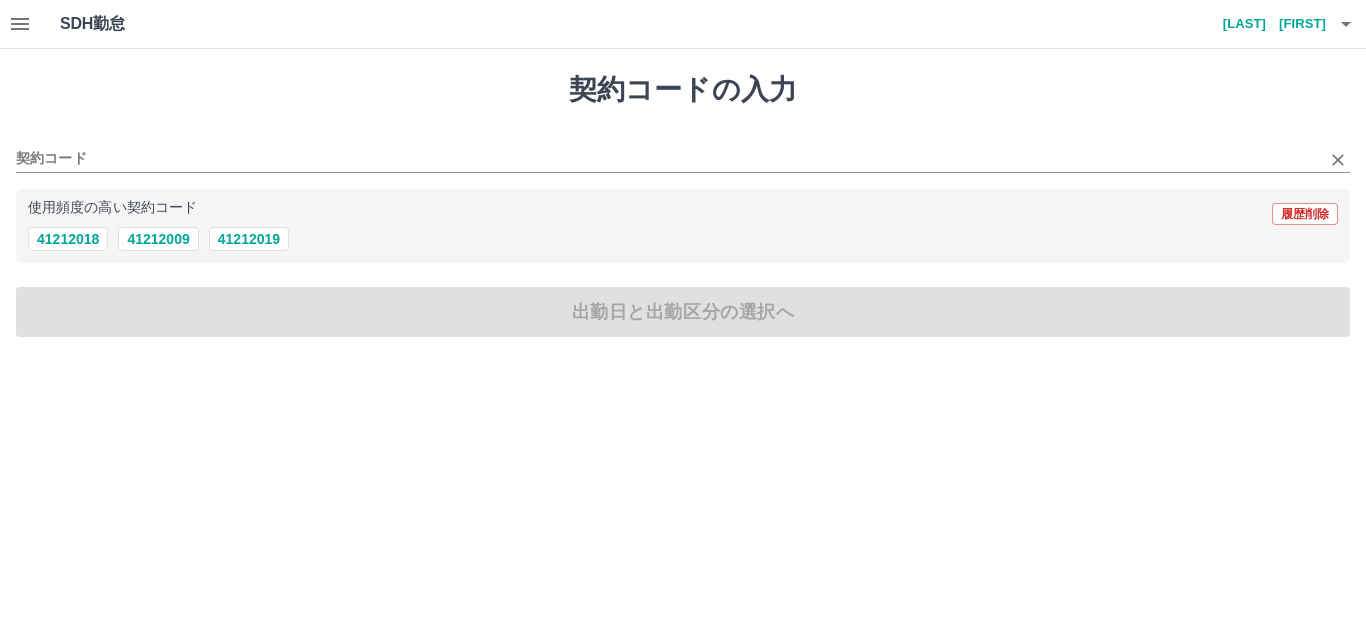 click on "契約コード" at bounding box center [683, 152] 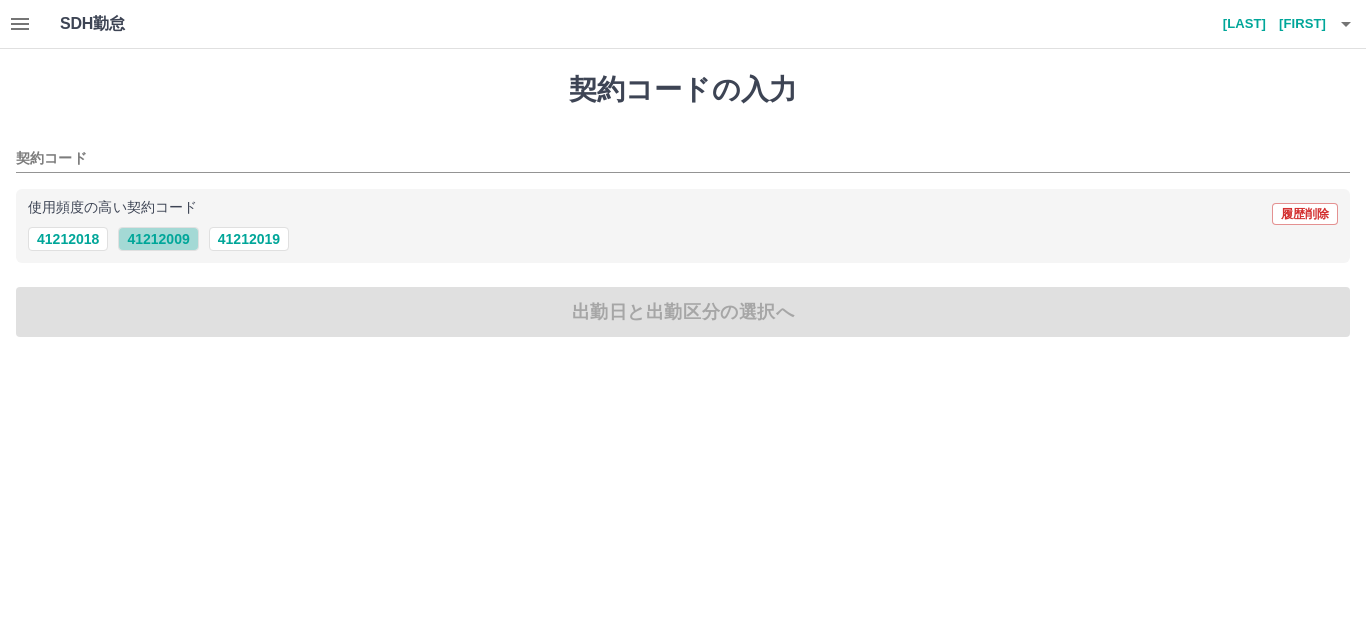 click on "41212009" at bounding box center [158, 239] 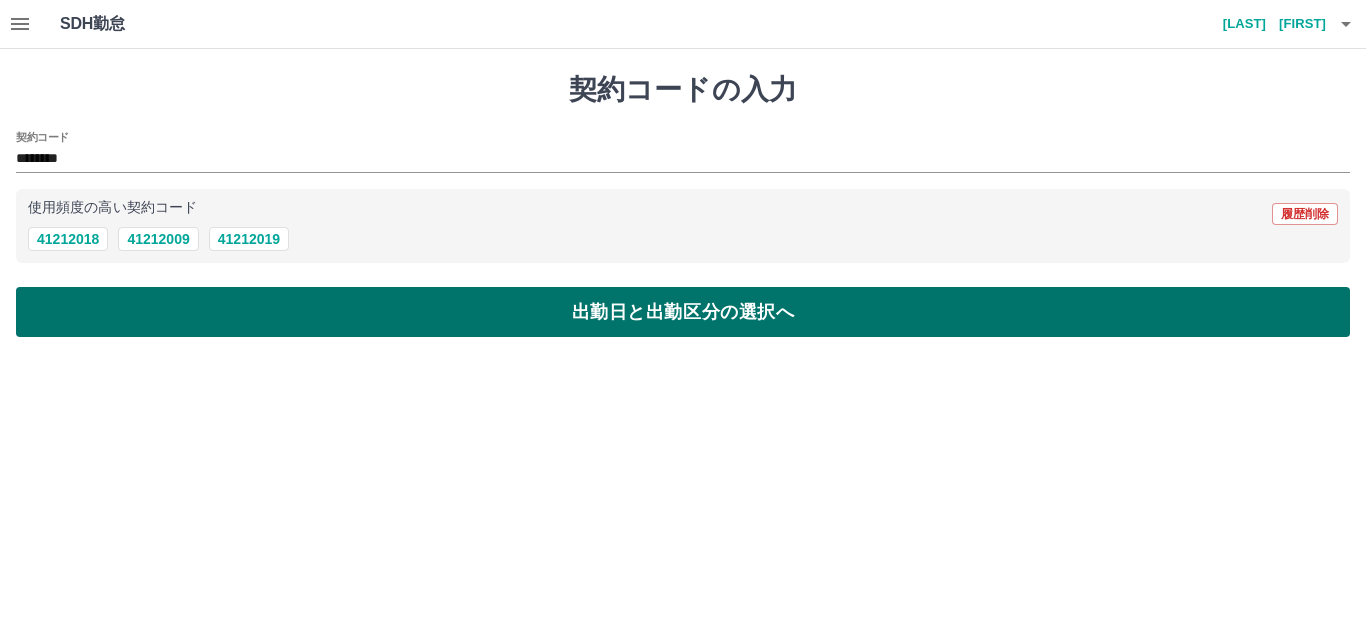 click on "出勤日と出勤区分の選択へ" at bounding box center [683, 312] 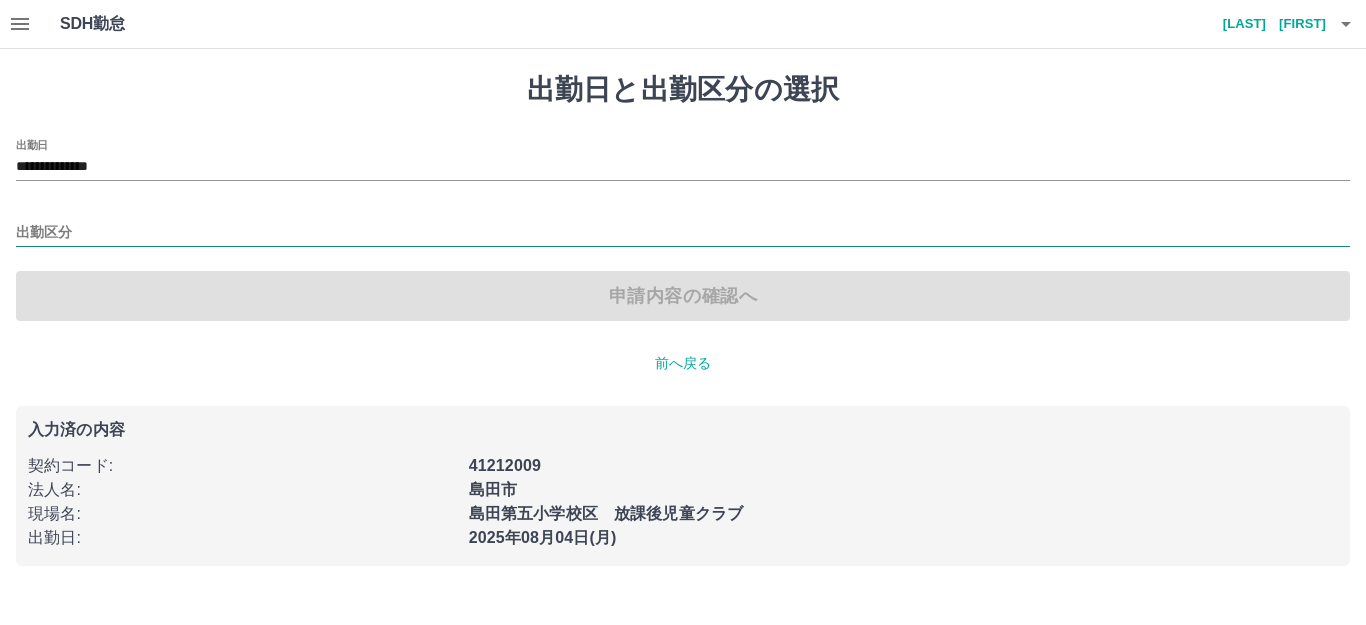 click on "出勤区分" at bounding box center [683, 233] 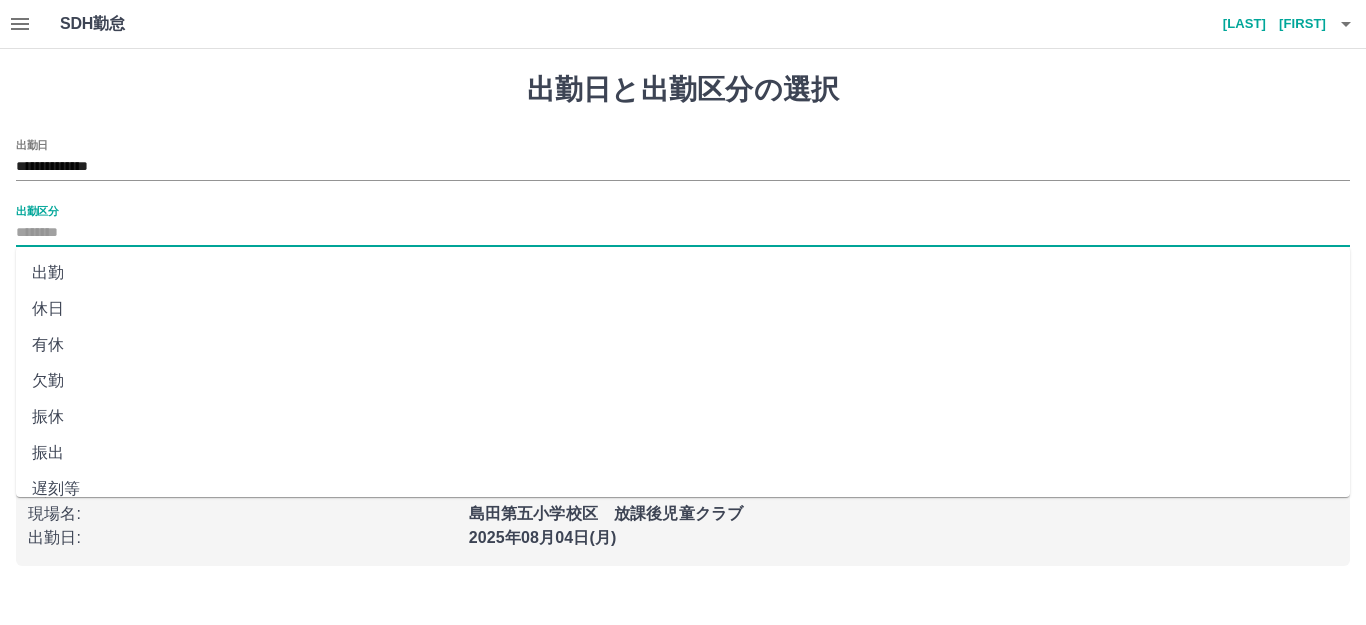 click on "出勤" at bounding box center [683, 273] 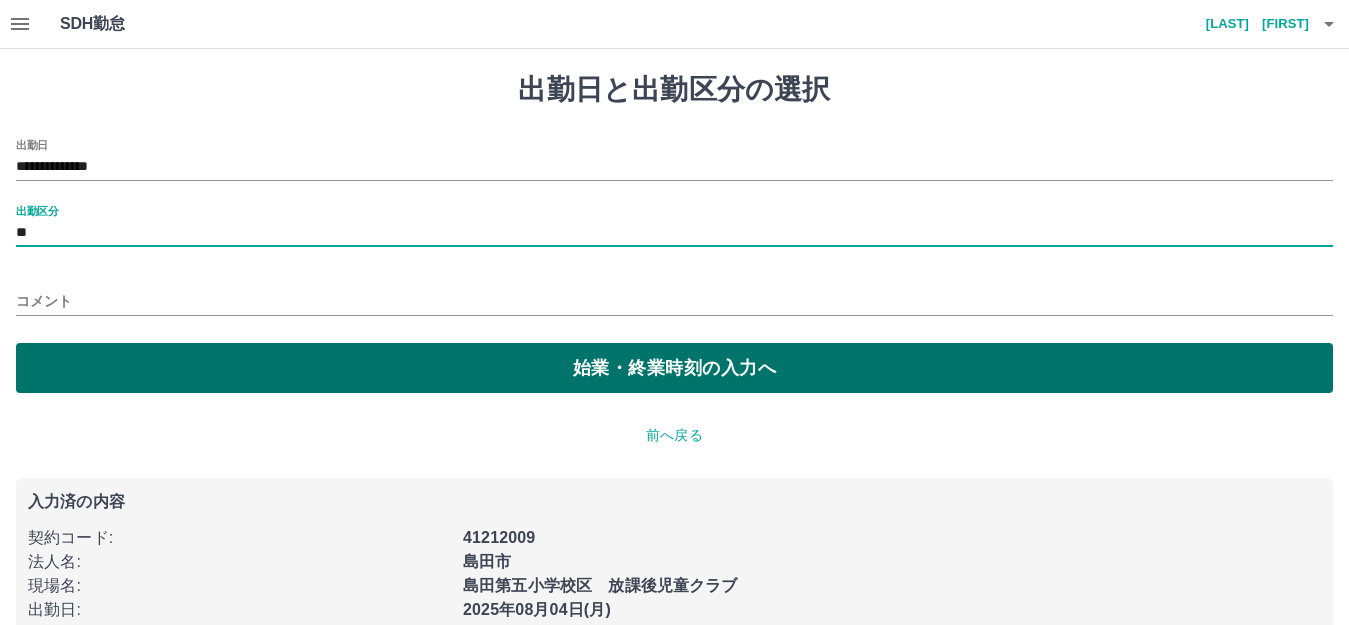 click on "始業・終業時刻の入力へ" at bounding box center [674, 368] 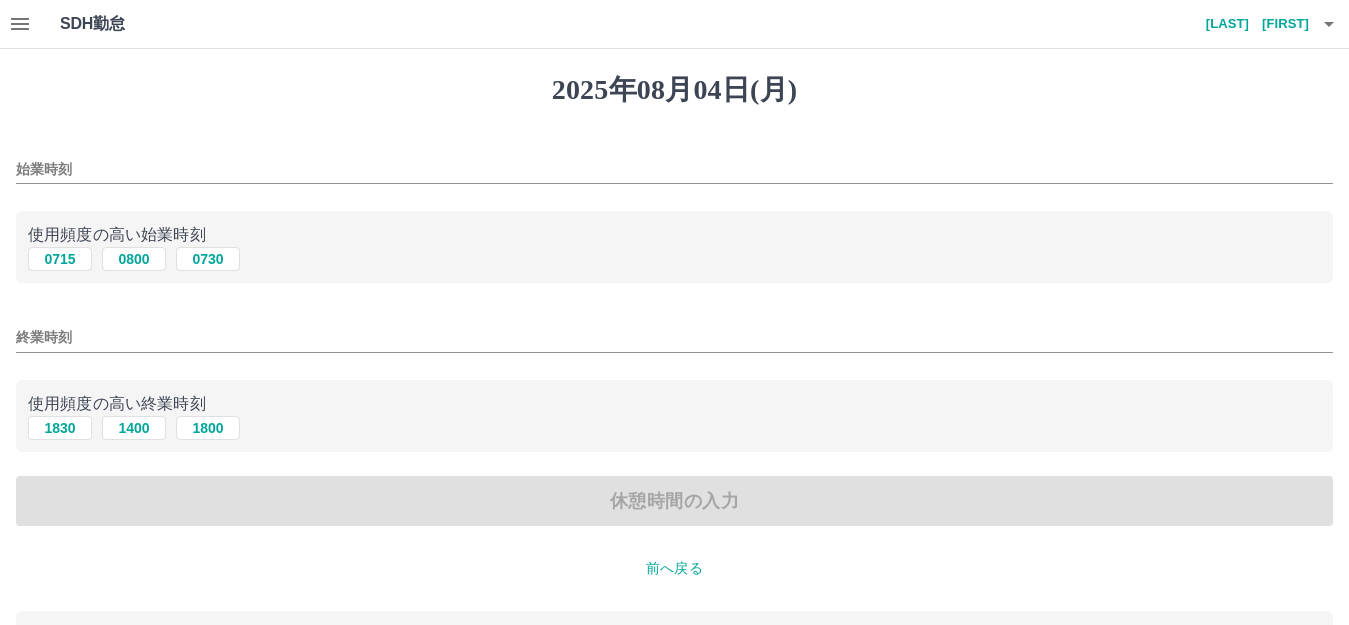 click on "始業時刻" at bounding box center (674, 169) 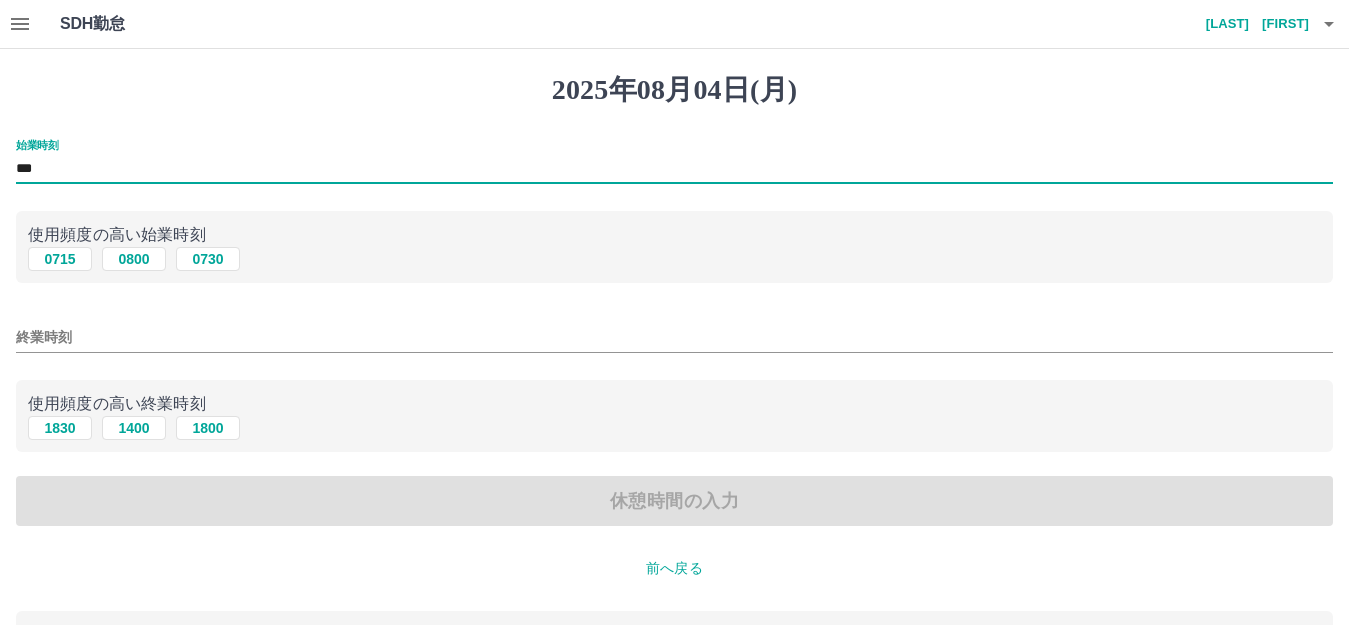 type on "***" 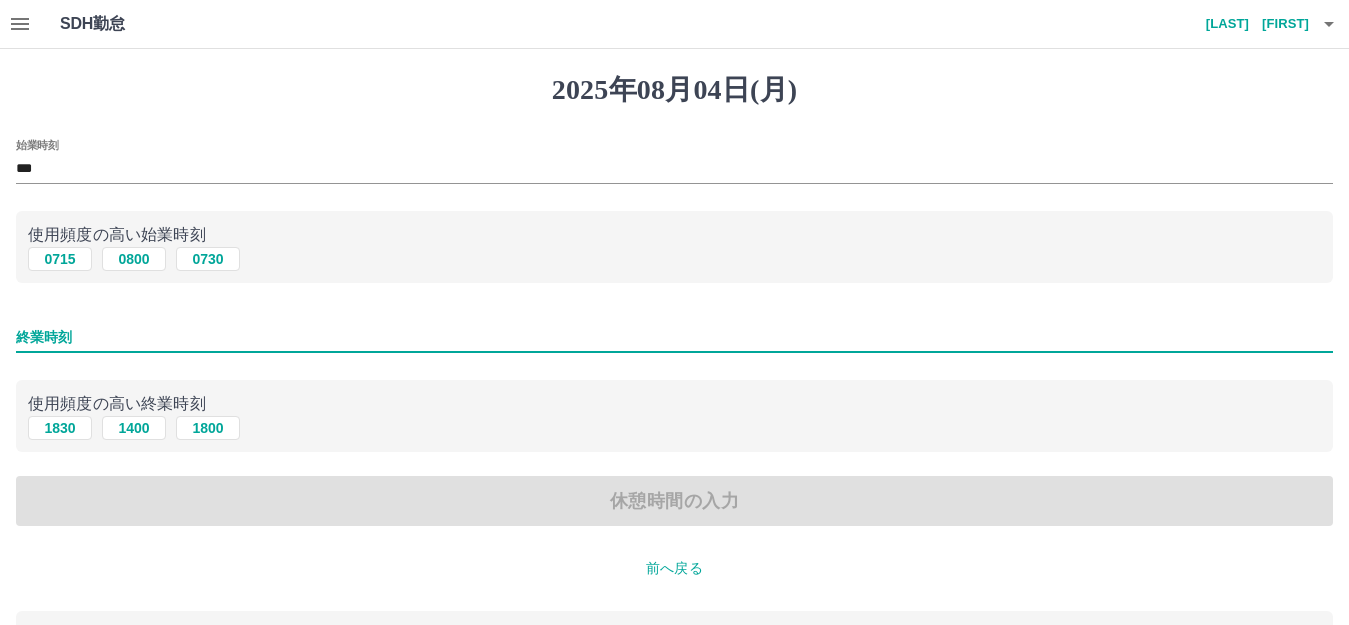 click on "終業時刻" at bounding box center [674, 337] 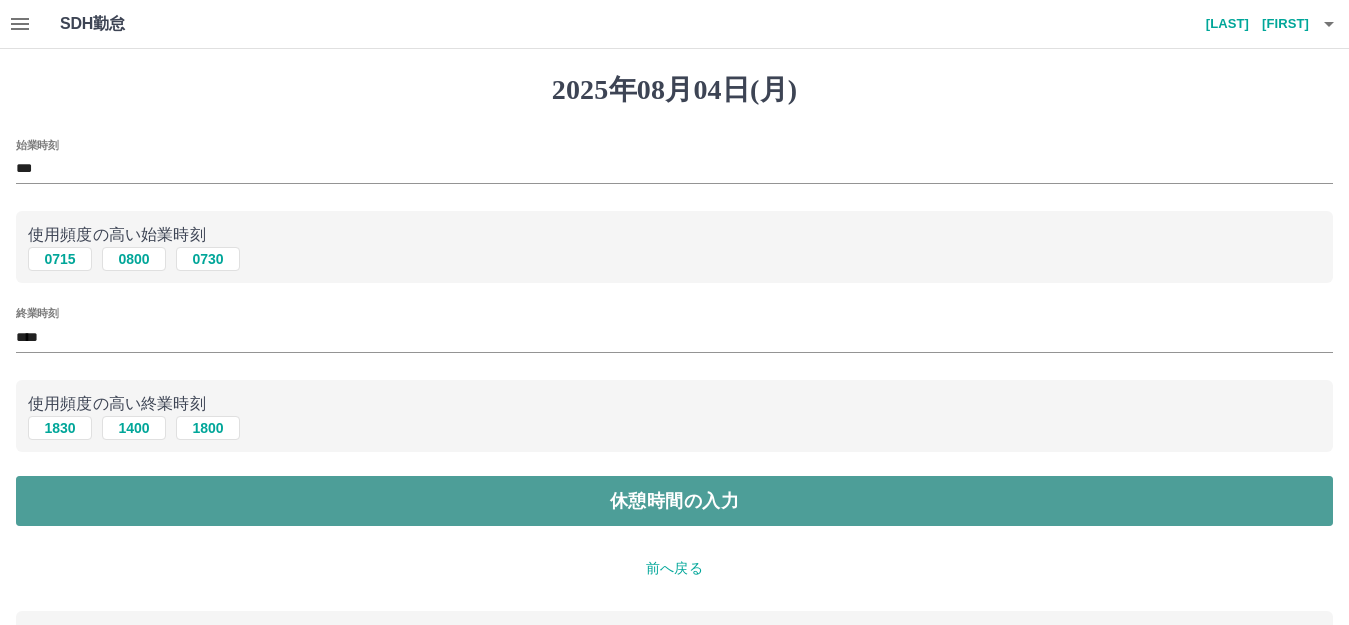 click on "休憩時間の入力" at bounding box center [674, 501] 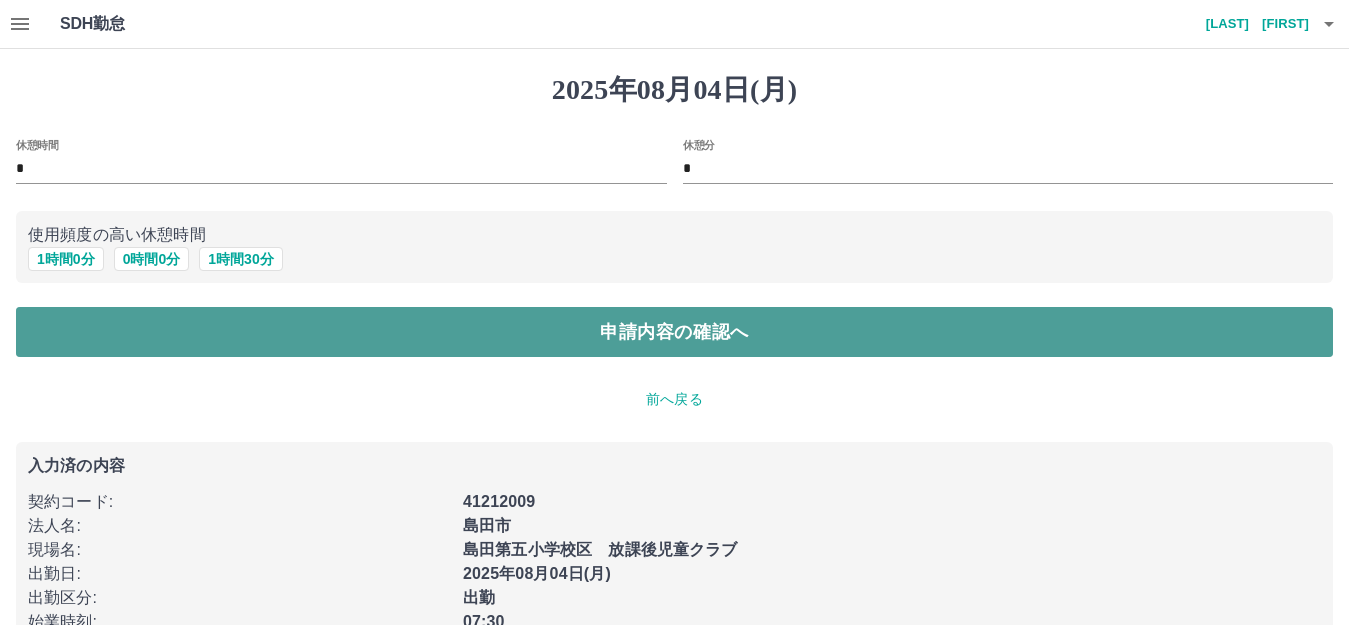 click on "申請内容の確認へ" at bounding box center (674, 332) 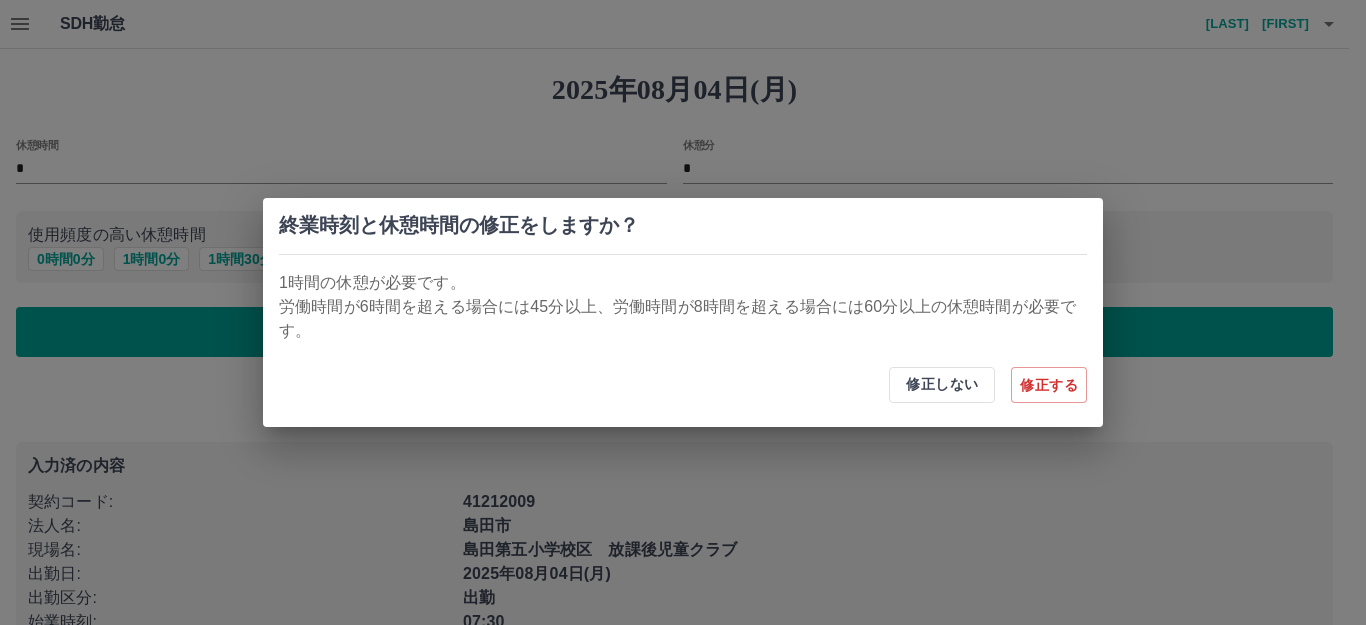 click on "終業時刻と休憩時間の修正をしますか？ 1時間の休憩が必要です。 労働時間が6時間を超える場合には45分以上、労働時間が8時間を超える場合には60分以上の休憩時間が必要です。 修正しない 修正する" at bounding box center (683, 312) 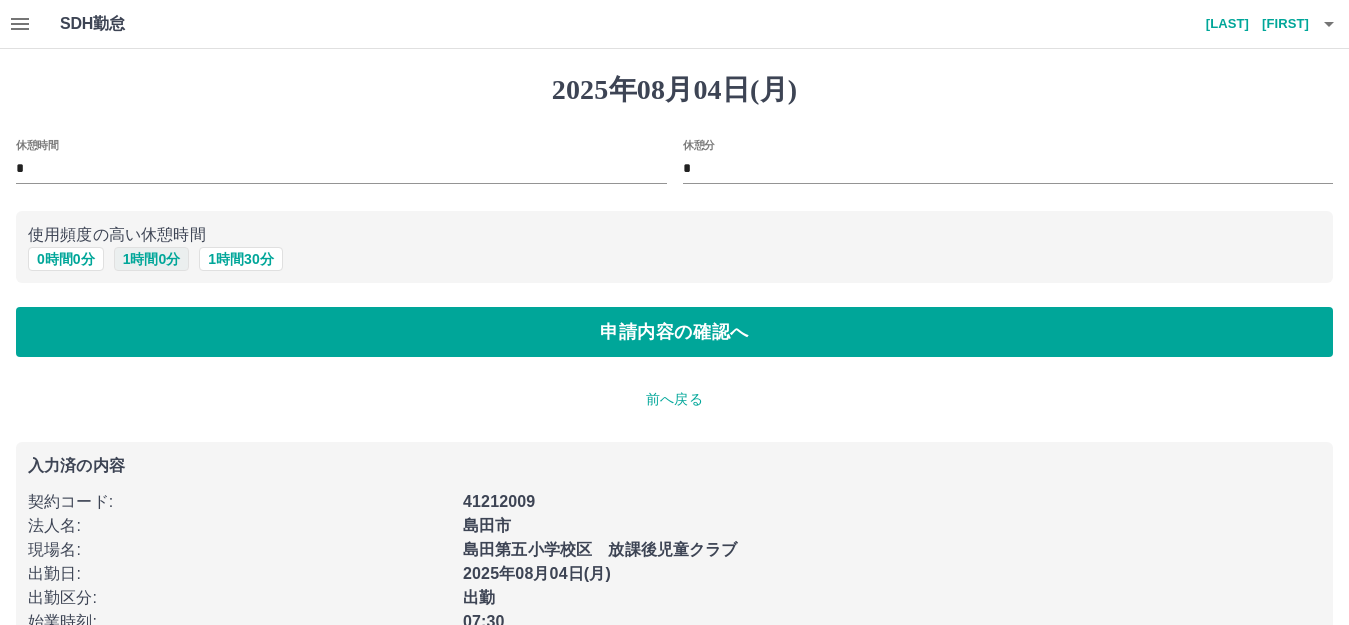 click on "1 時間 0 分" at bounding box center (152, 259) 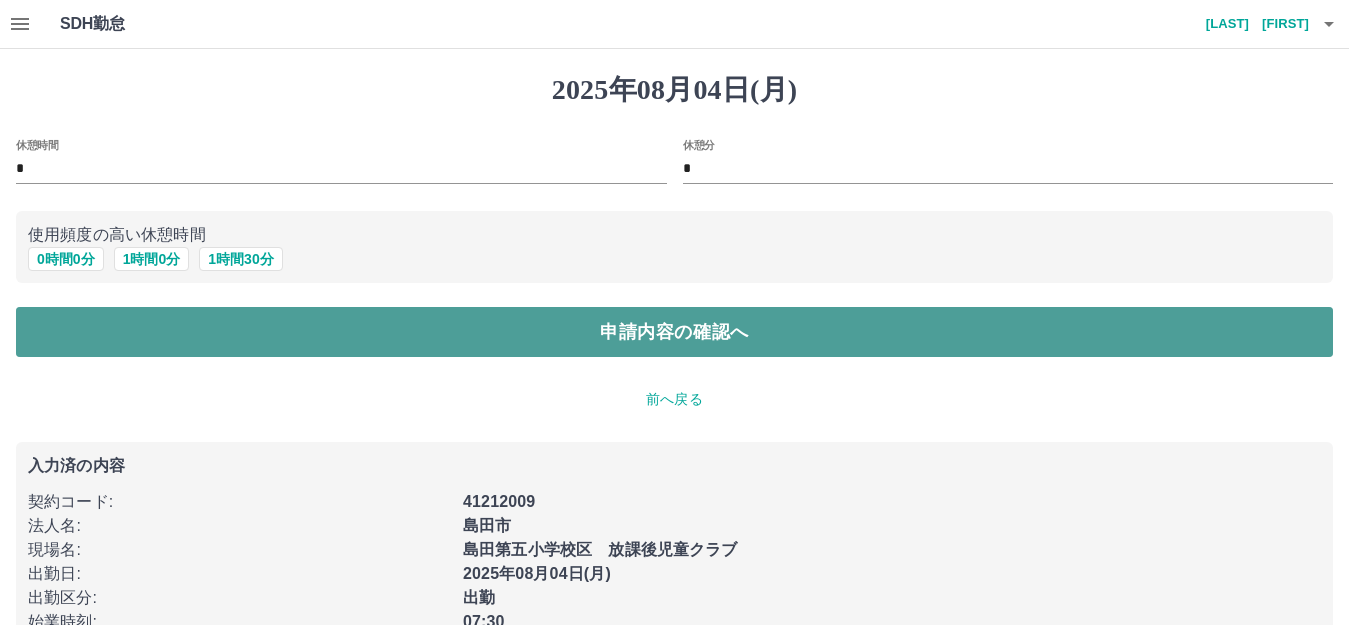 click on "申請内容の確認へ" at bounding box center [674, 332] 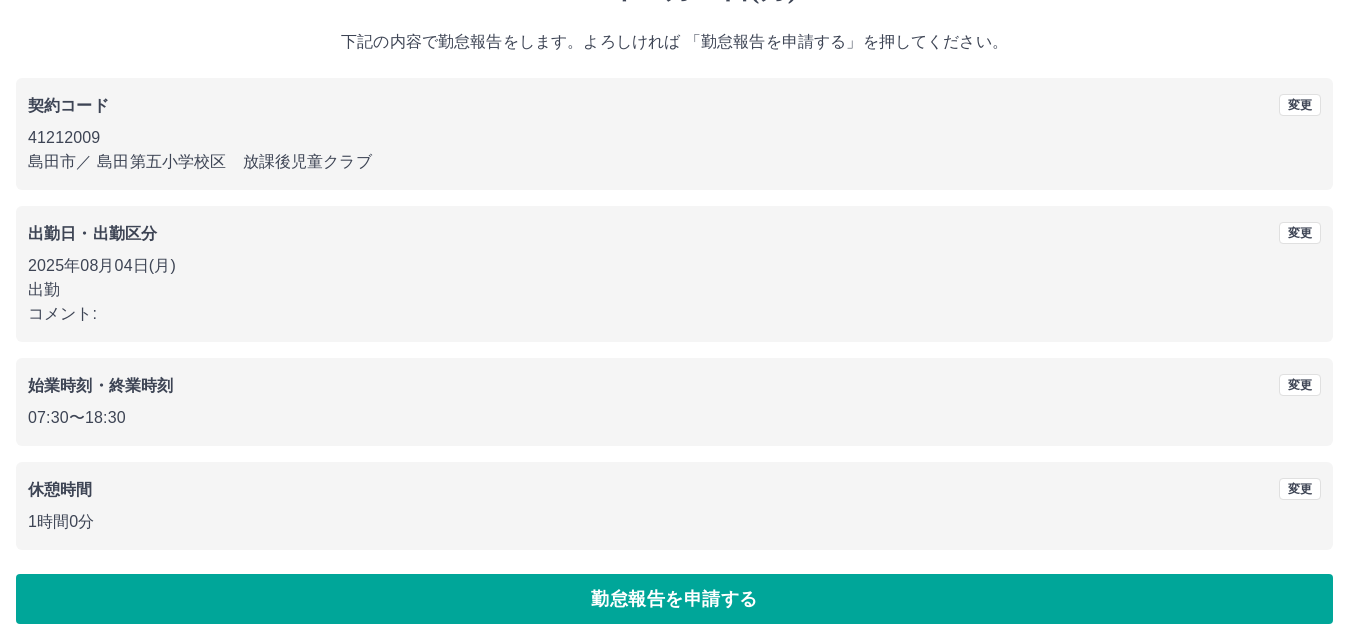 scroll, scrollTop: 124, scrollLeft: 0, axis: vertical 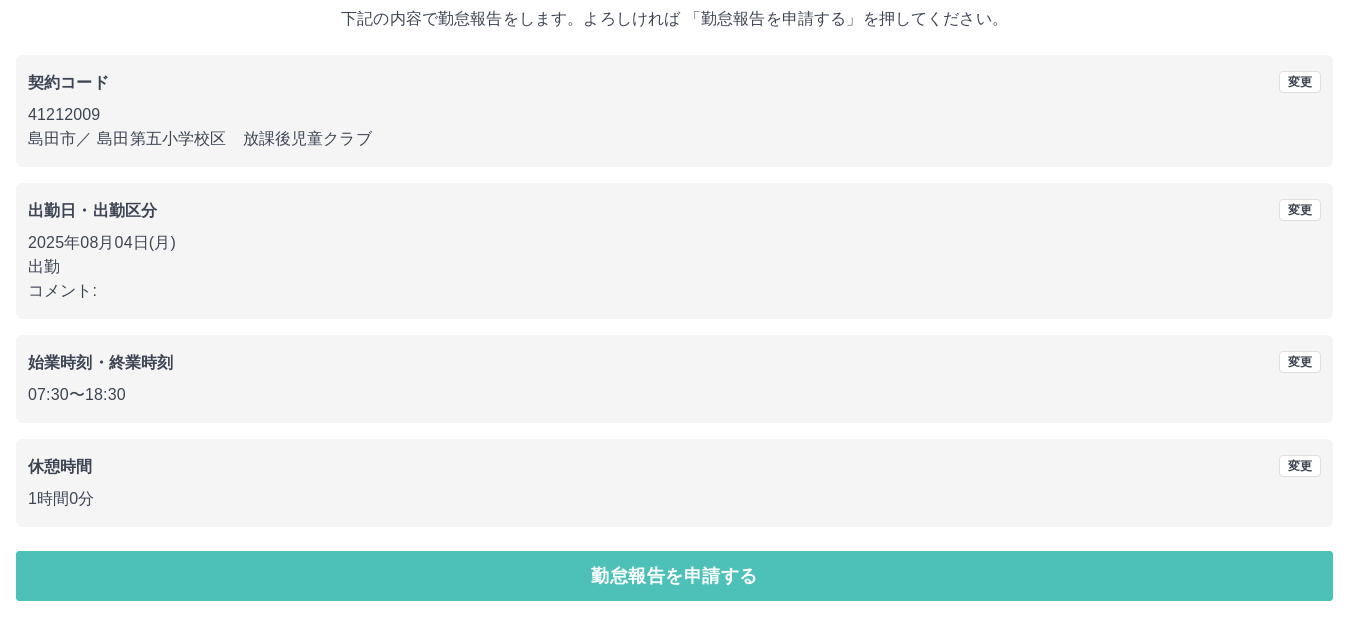 click on "勤怠報告を申請する" at bounding box center (674, 576) 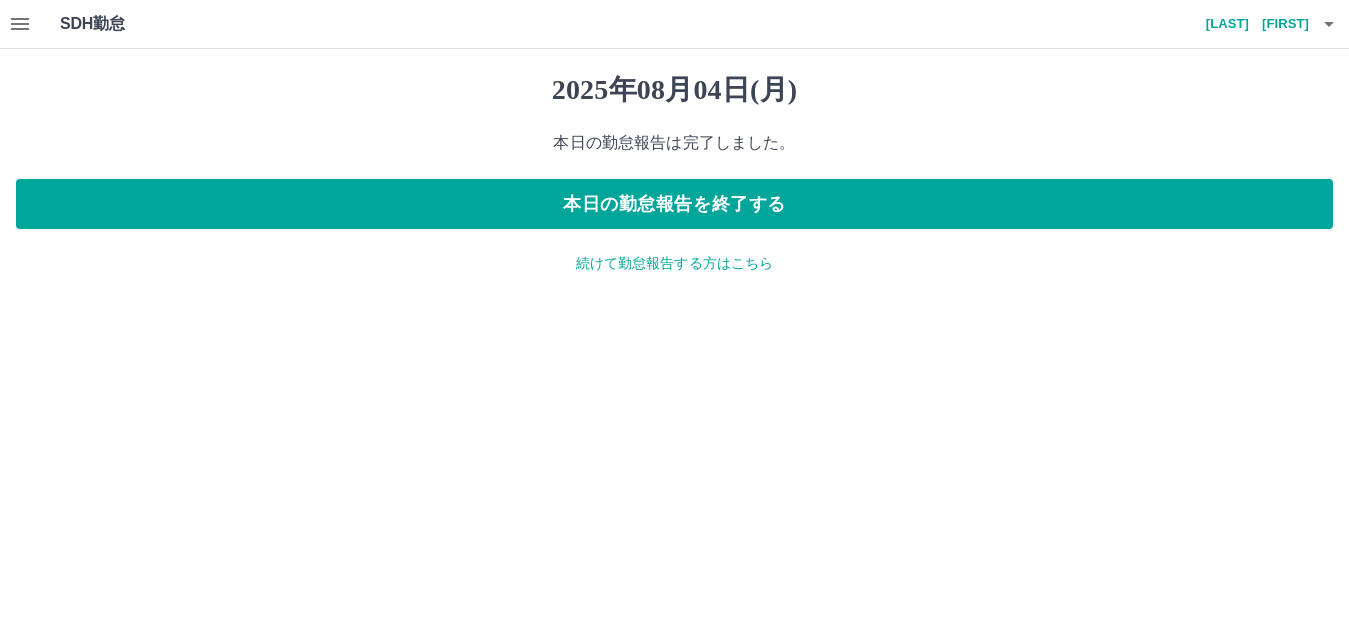 scroll, scrollTop: 0, scrollLeft: 0, axis: both 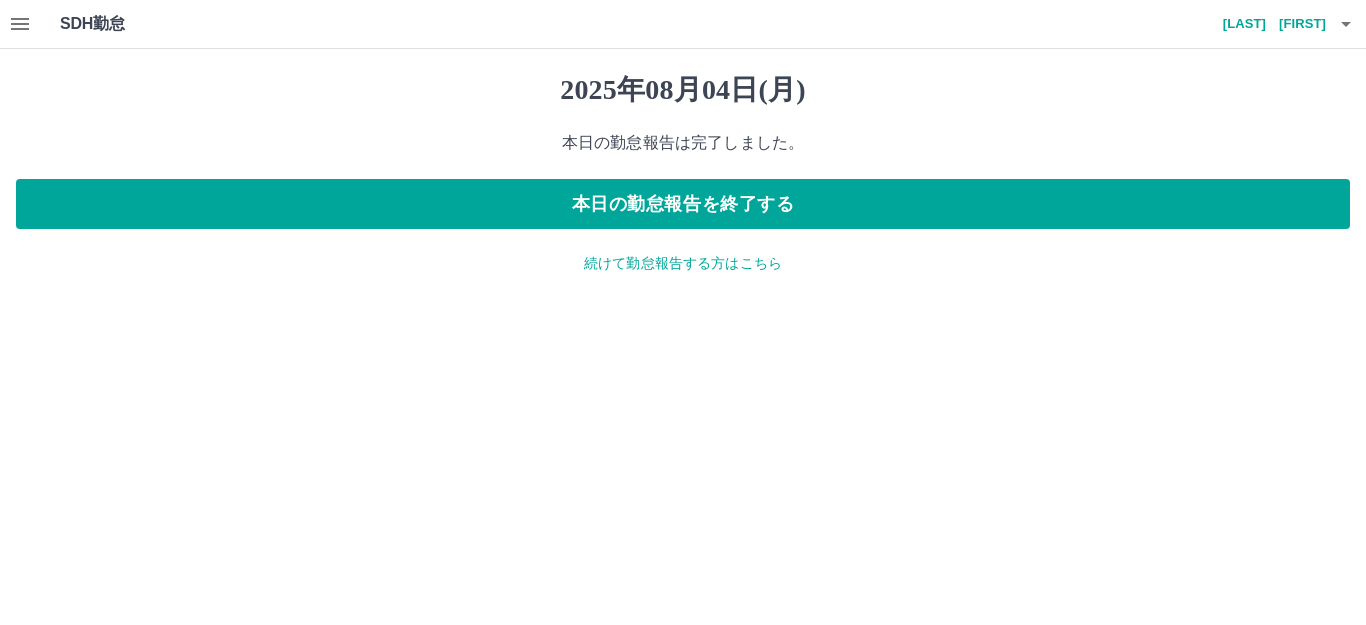 click on "続けて勤怠報告する方はこちら" at bounding box center [683, 263] 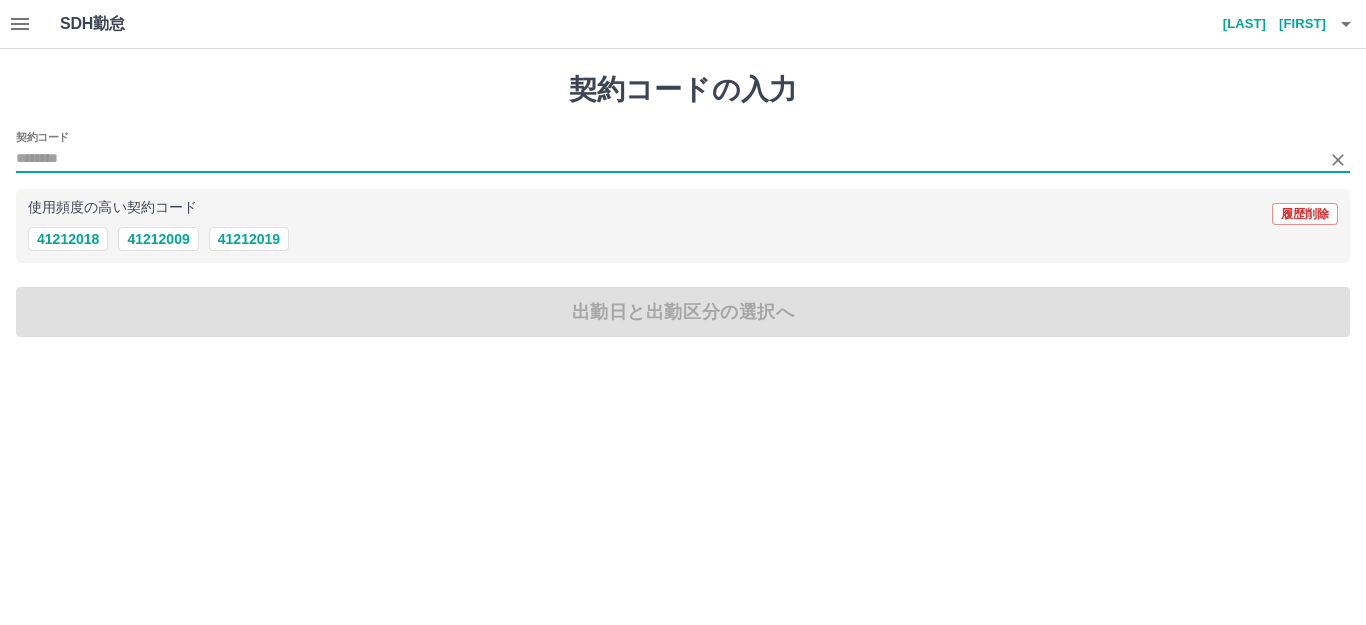 click on "契約コード" at bounding box center [668, 159] 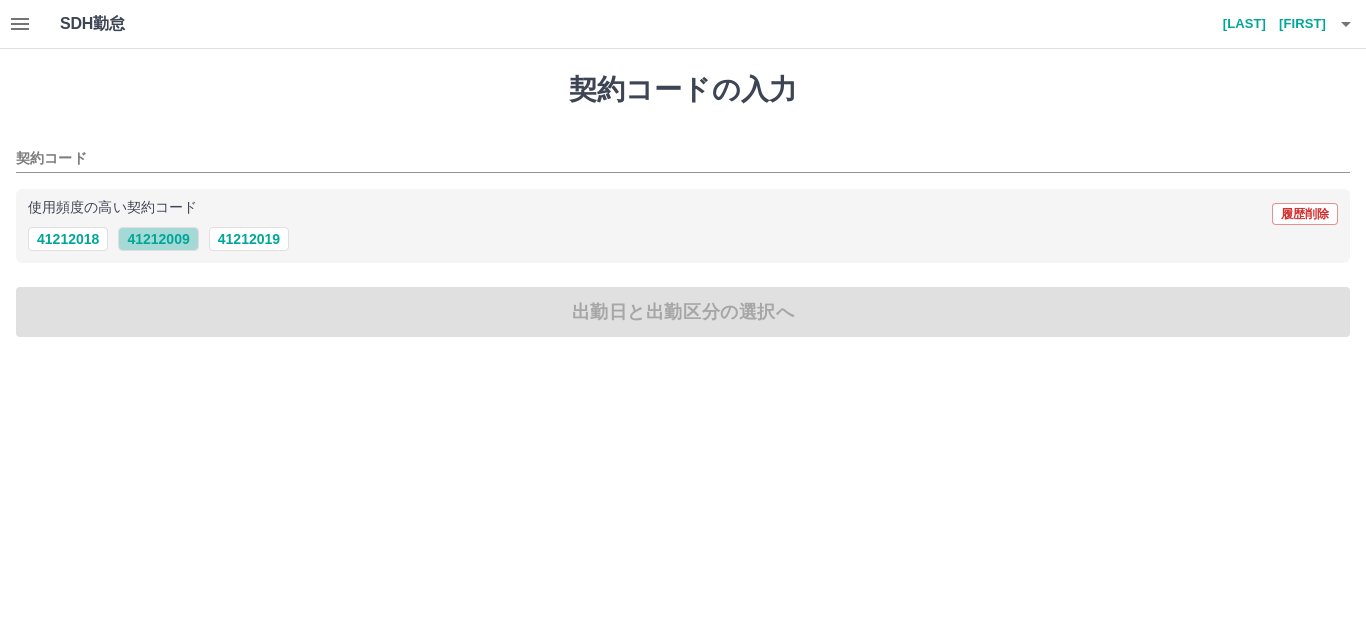 click on "41212009" at bounding box center (158, 239) 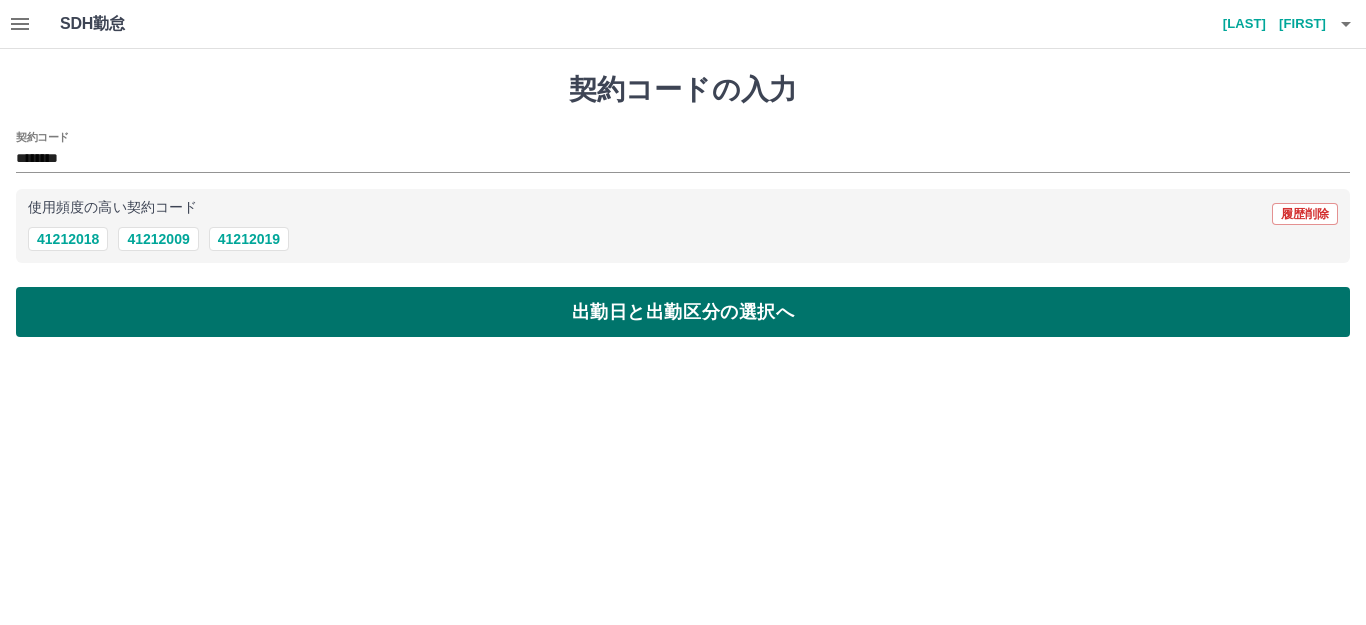 click on "出勤日と出勤区分の選択へ" at bounding box center [683, 312] 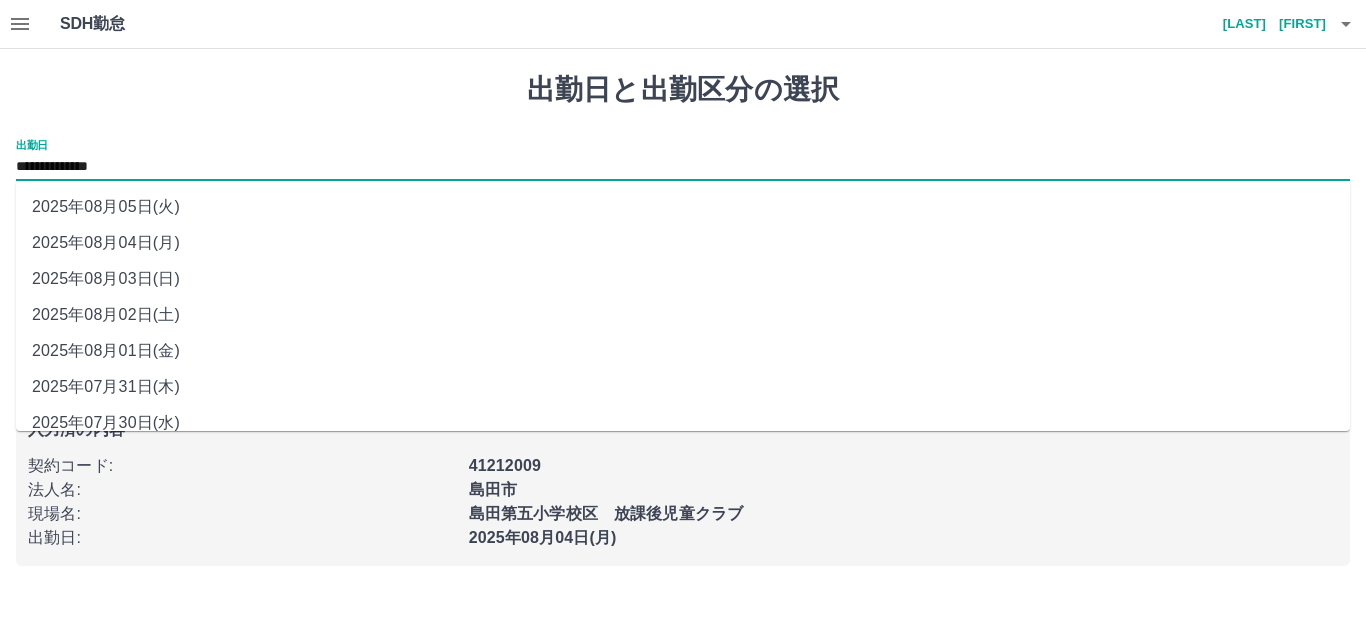 click on "**********" at bounding box center (683, 167) 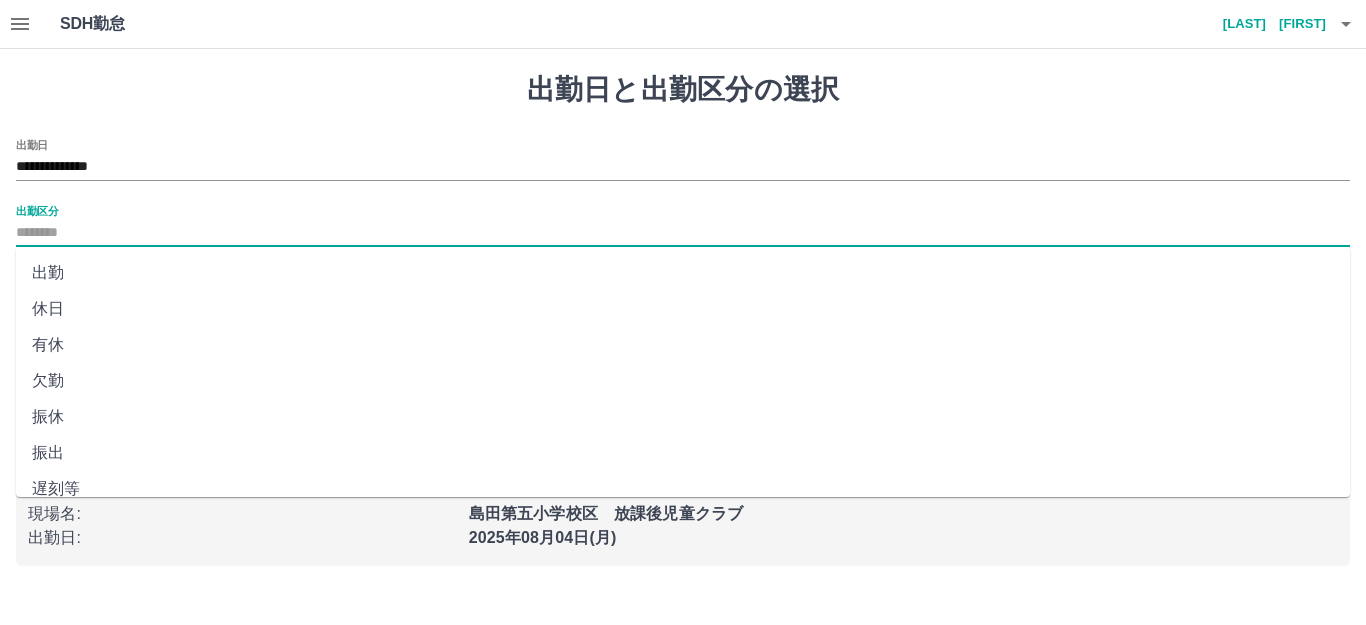 click on "出勤区分" at bounding box center (683, 233) 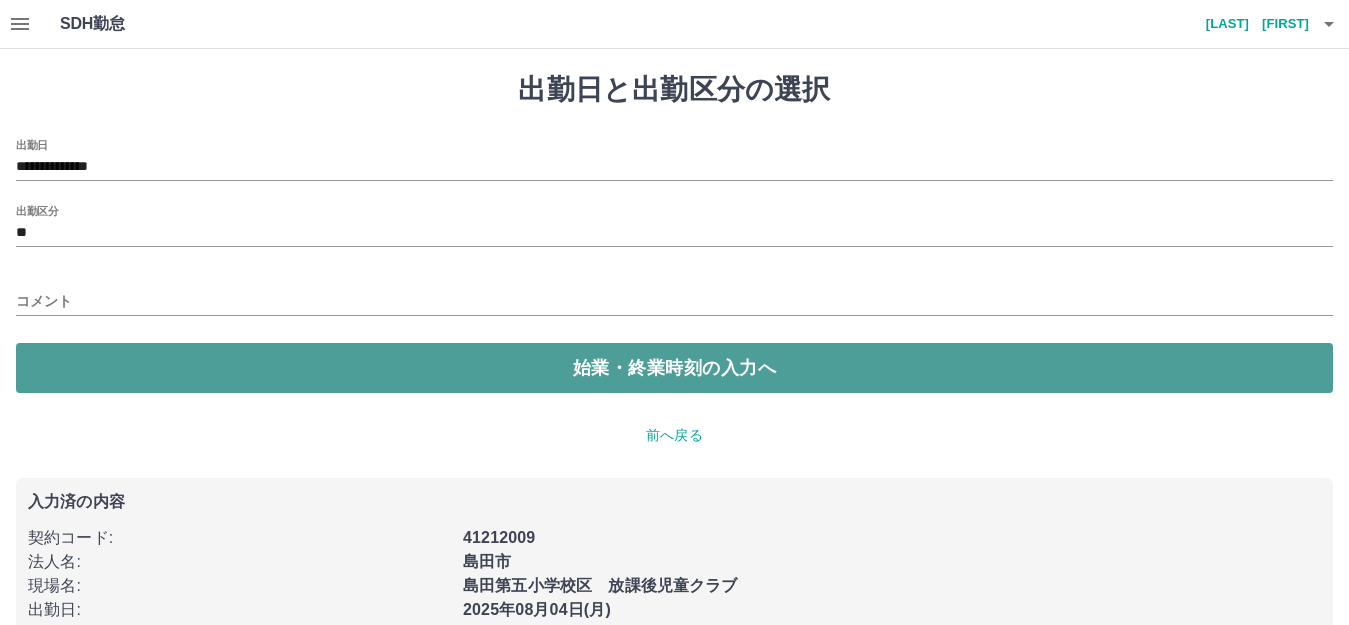 click on "始業・終業時刻の入力へ" at bounding box center [674, 368] 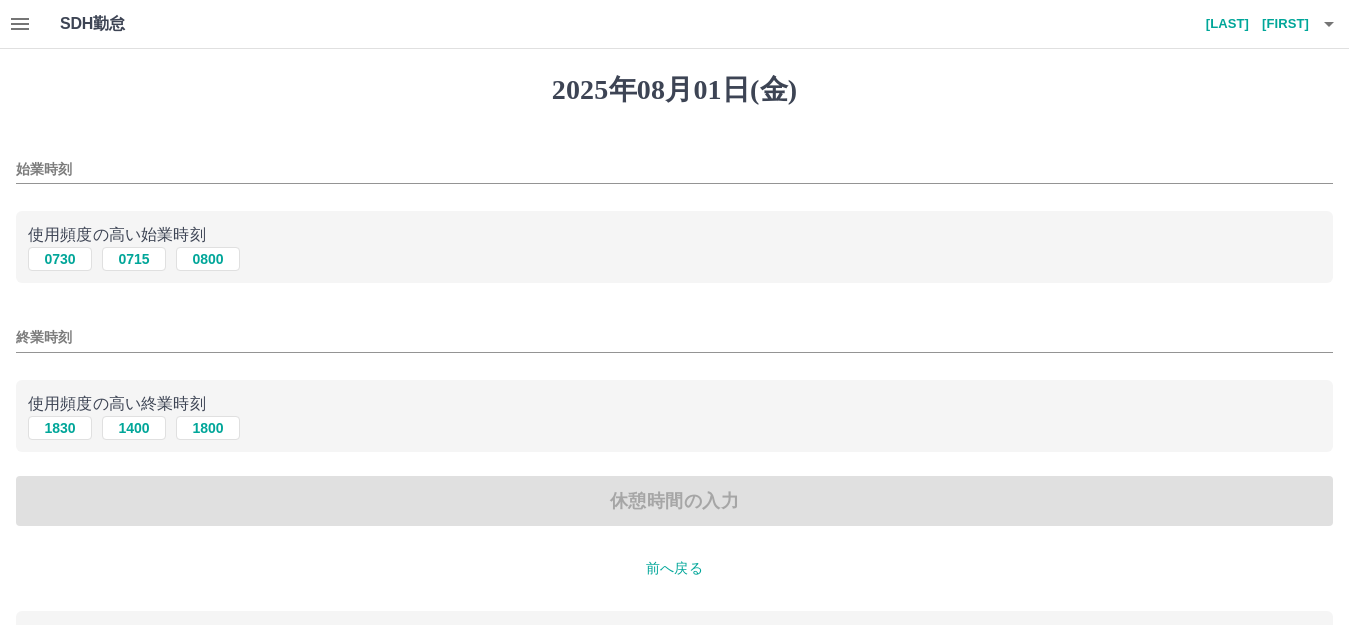 click on "始業時刻" at bounding box center (674, 169) 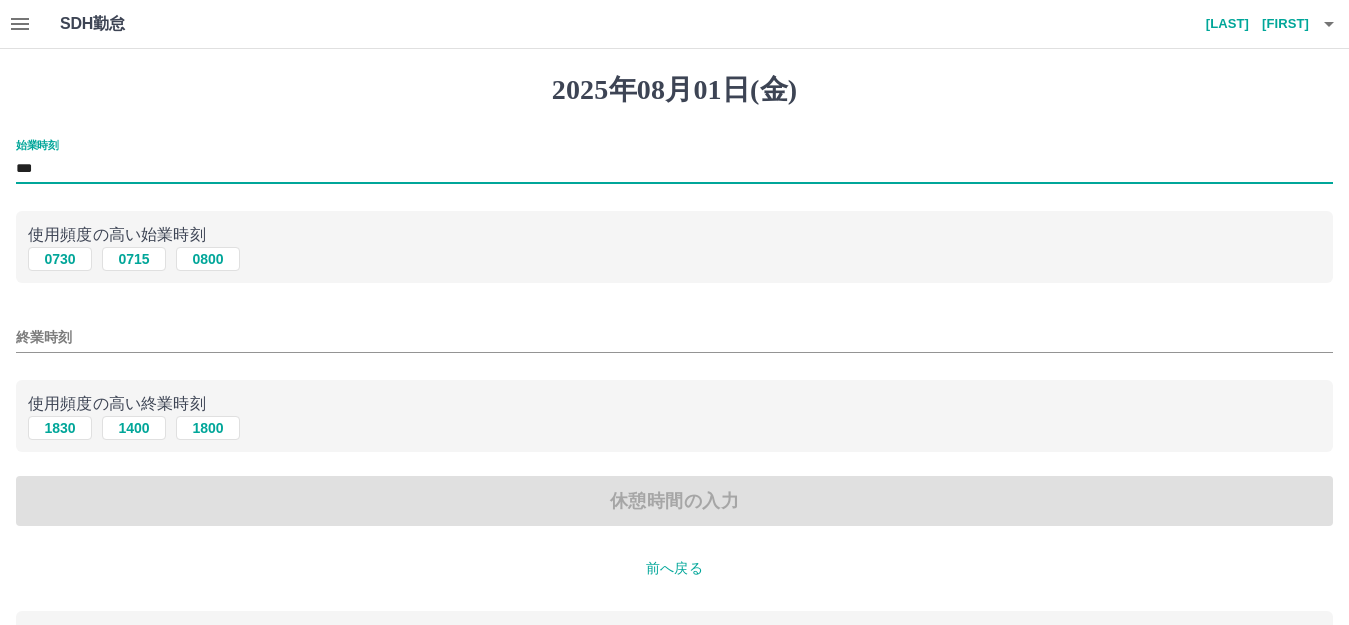 type on "***" 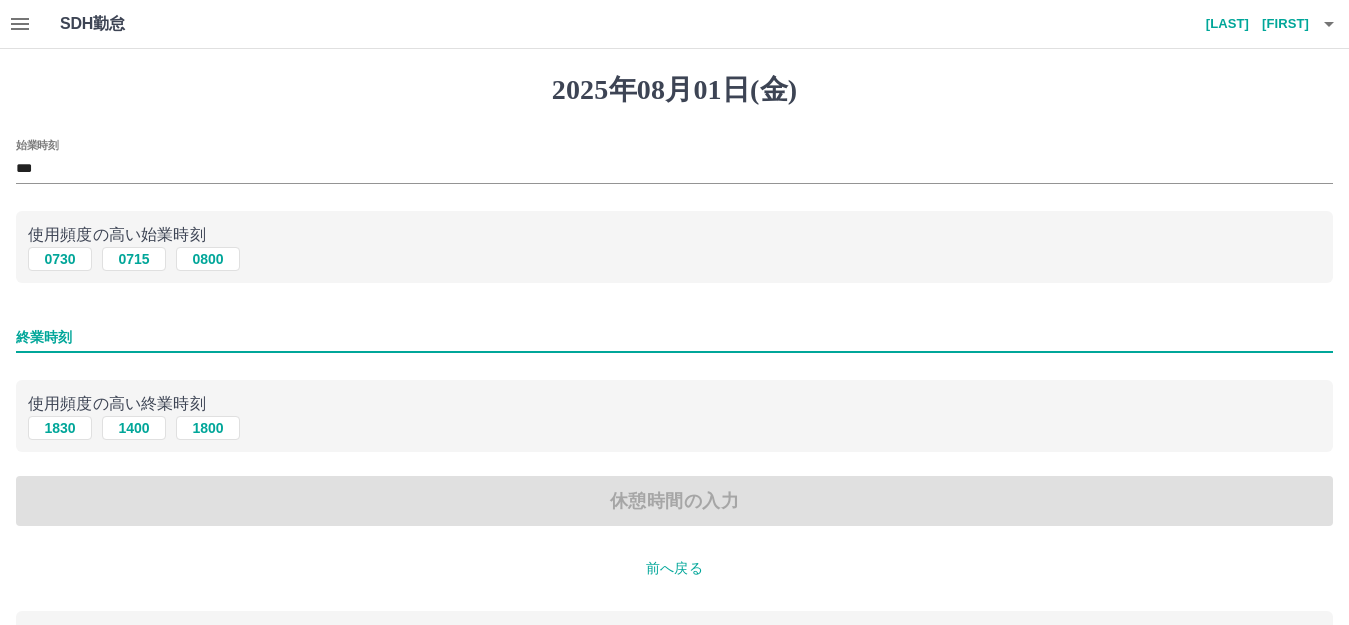 click on "終業時刻" at bounding box center [674, 337] 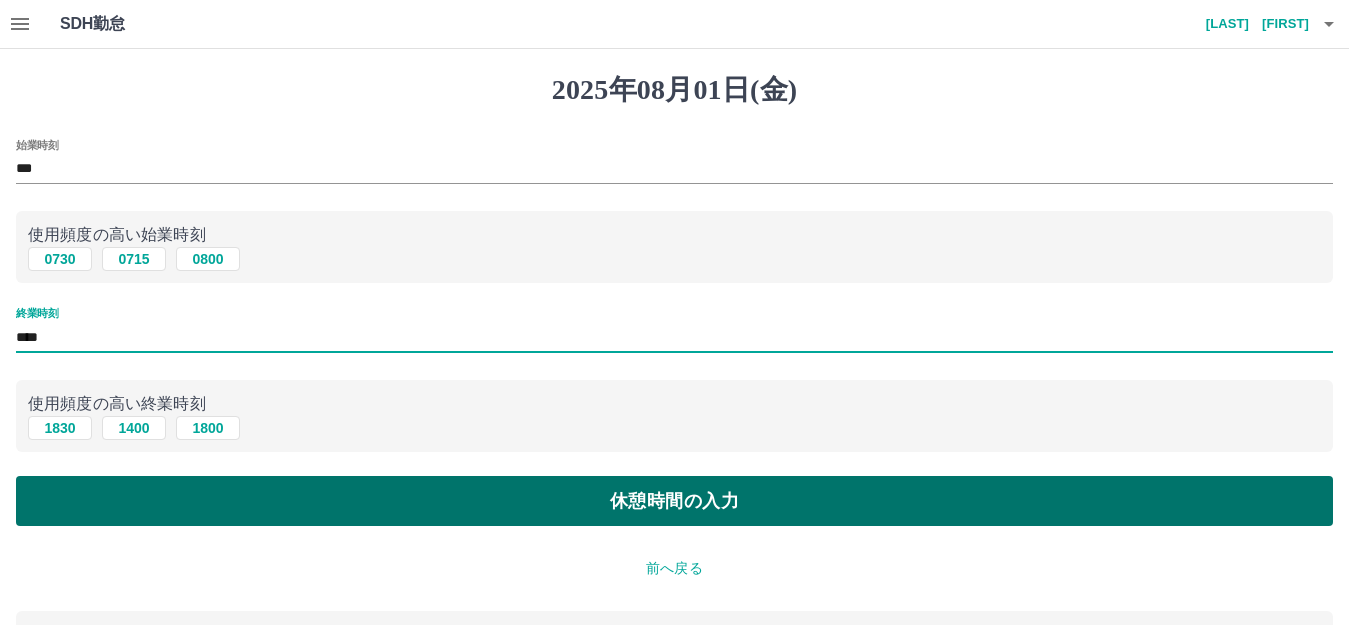 type on "****" 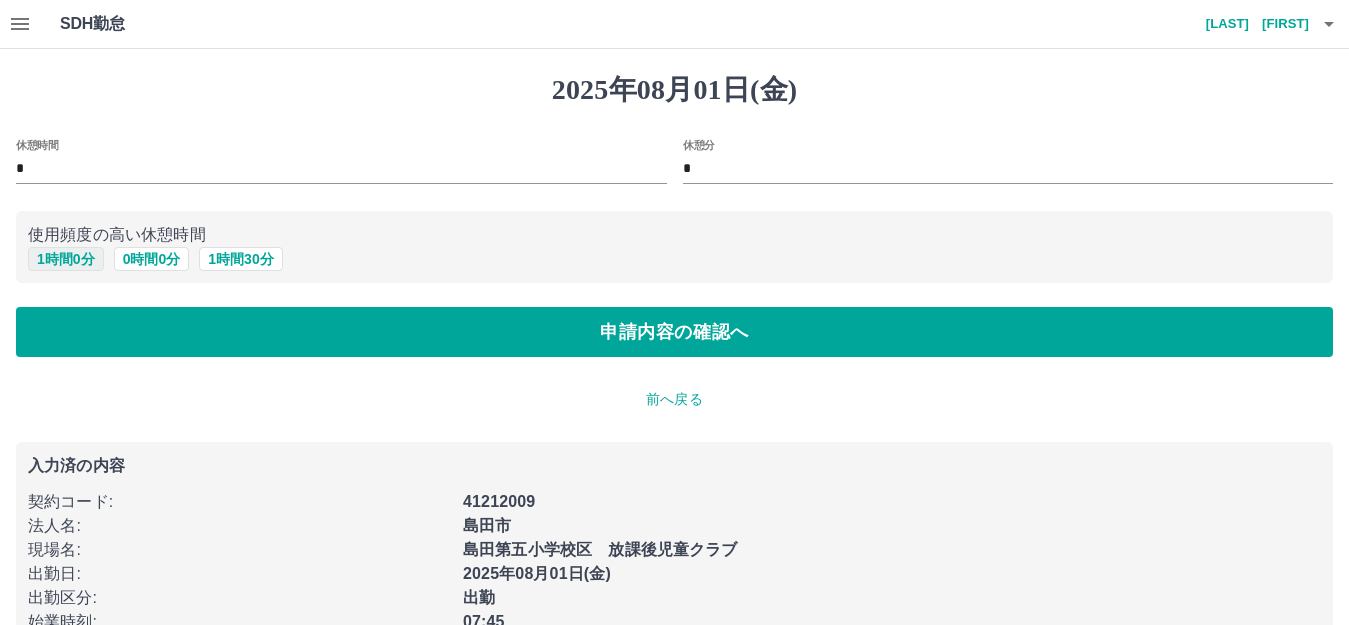 click on "1 時間 0 分" at bounding box center (66, 259) 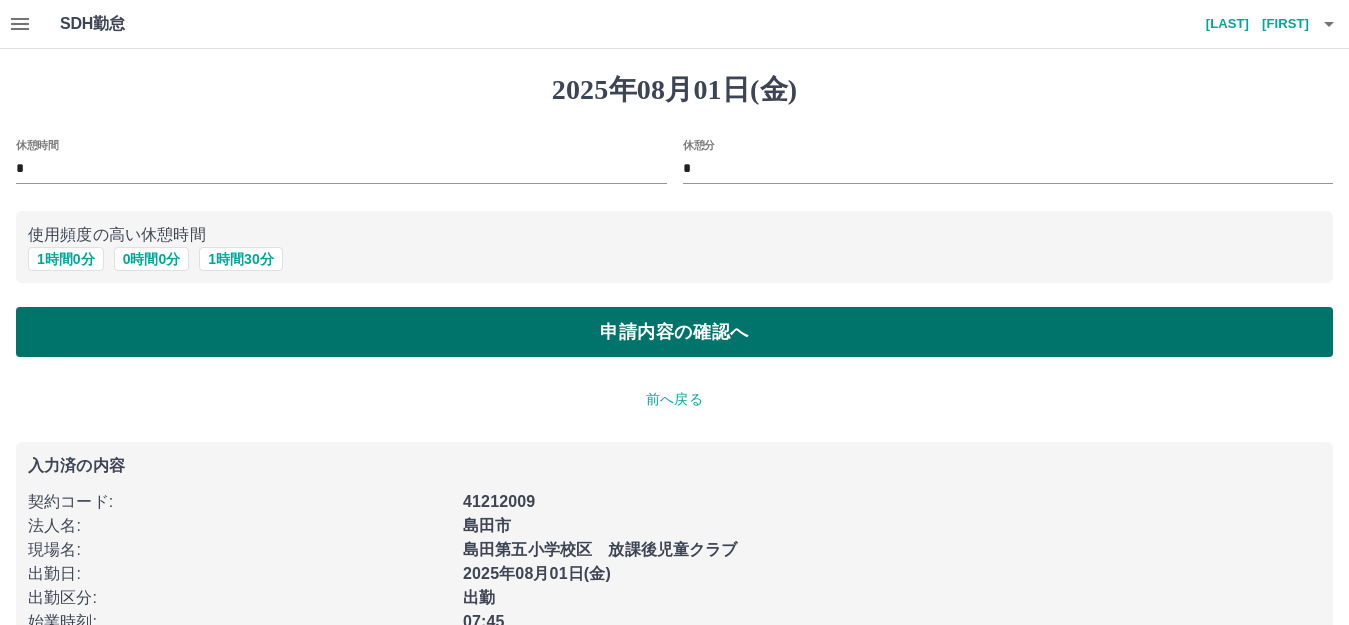 click on "申請内容の確認へ" at bounding box center (674, 332) 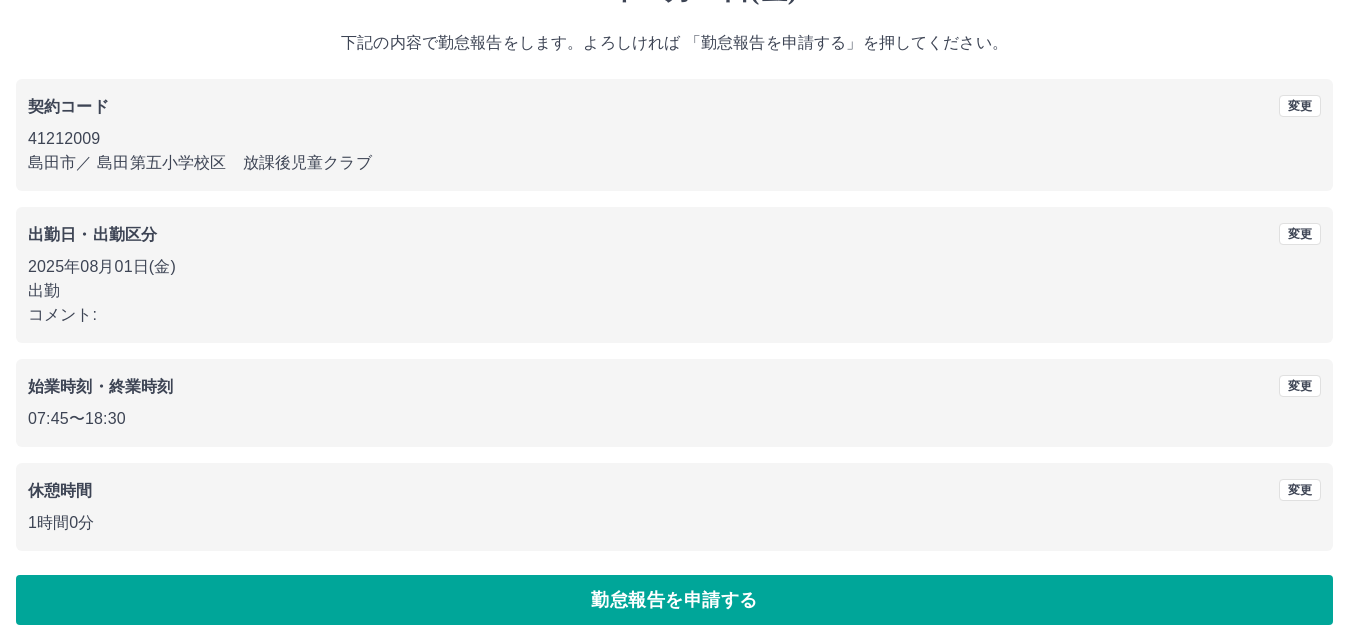 scroll, scrollTop: 124, scrollLeft: 0, axis: vertical 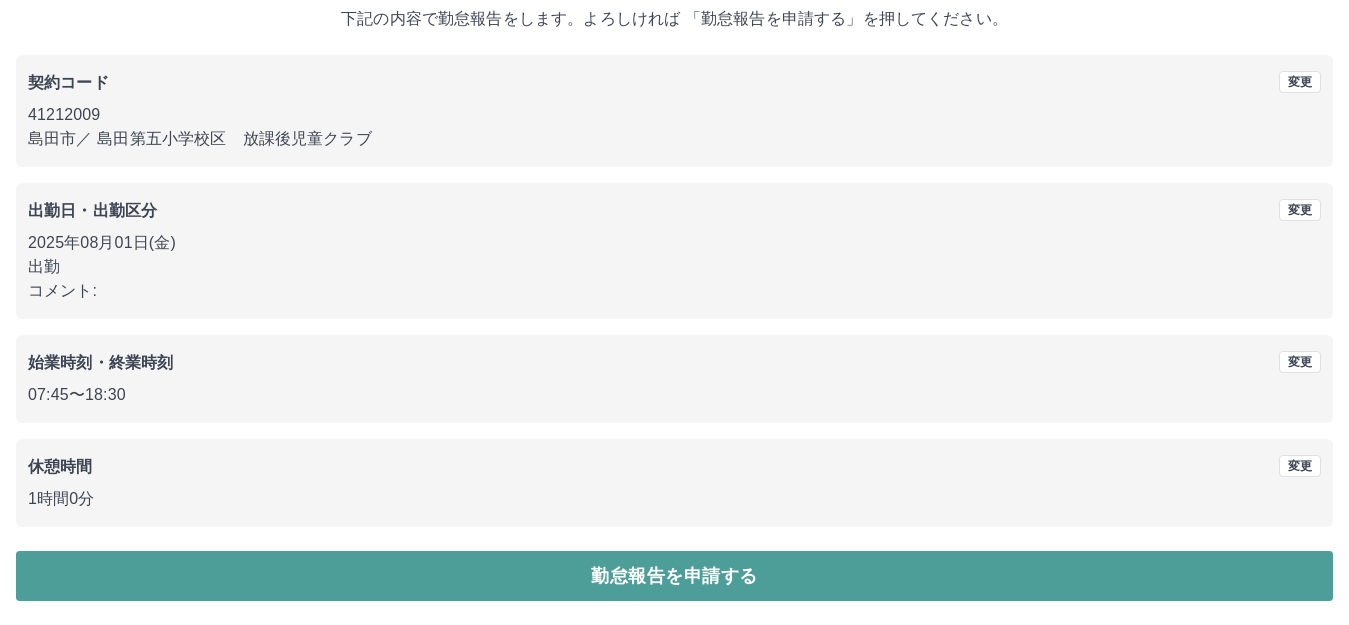 click on "勤怠報告を申請する" at bounding box center [674, 576] 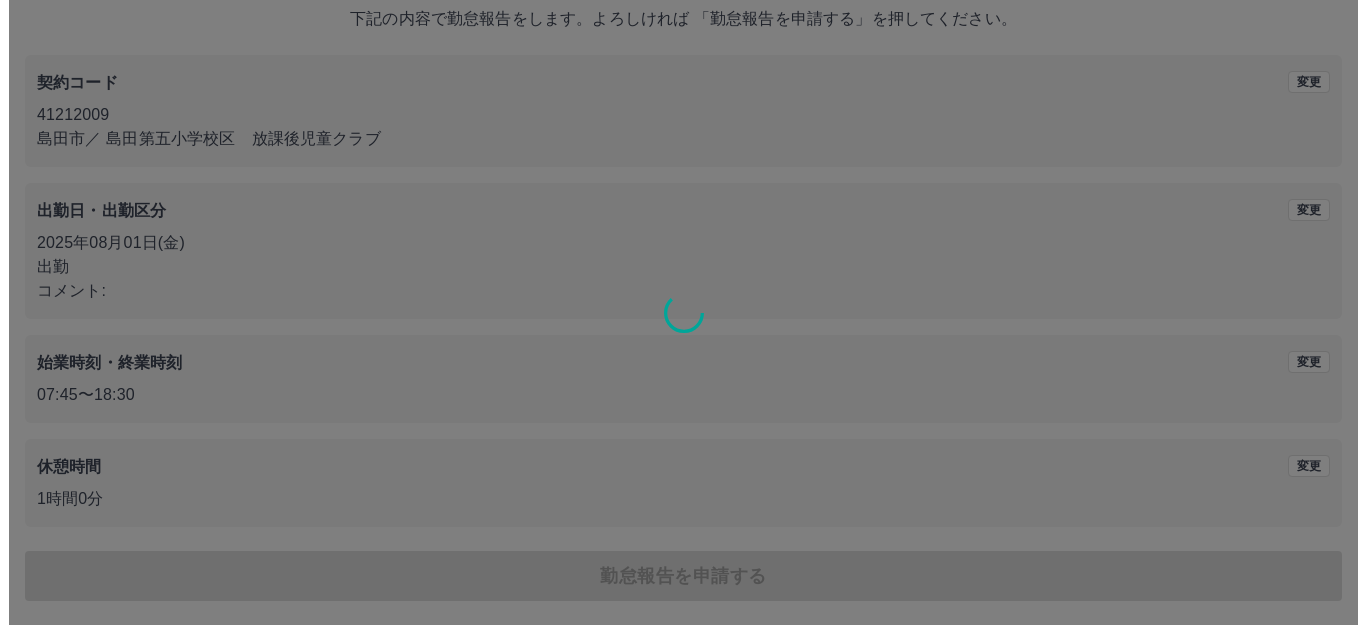 scroll, scrollTop: 0, scrollLeft: 0, axis: both 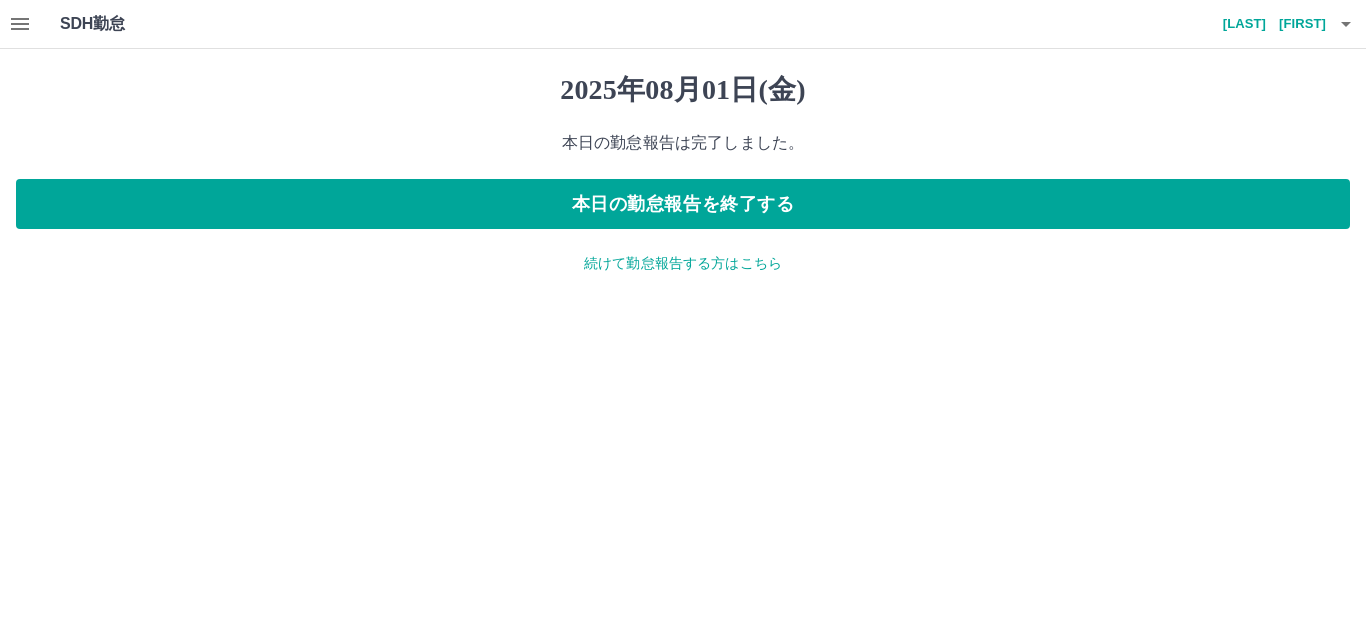 click on "続けて勤怠報告する方はこちら" at bounding box center [683, 263] 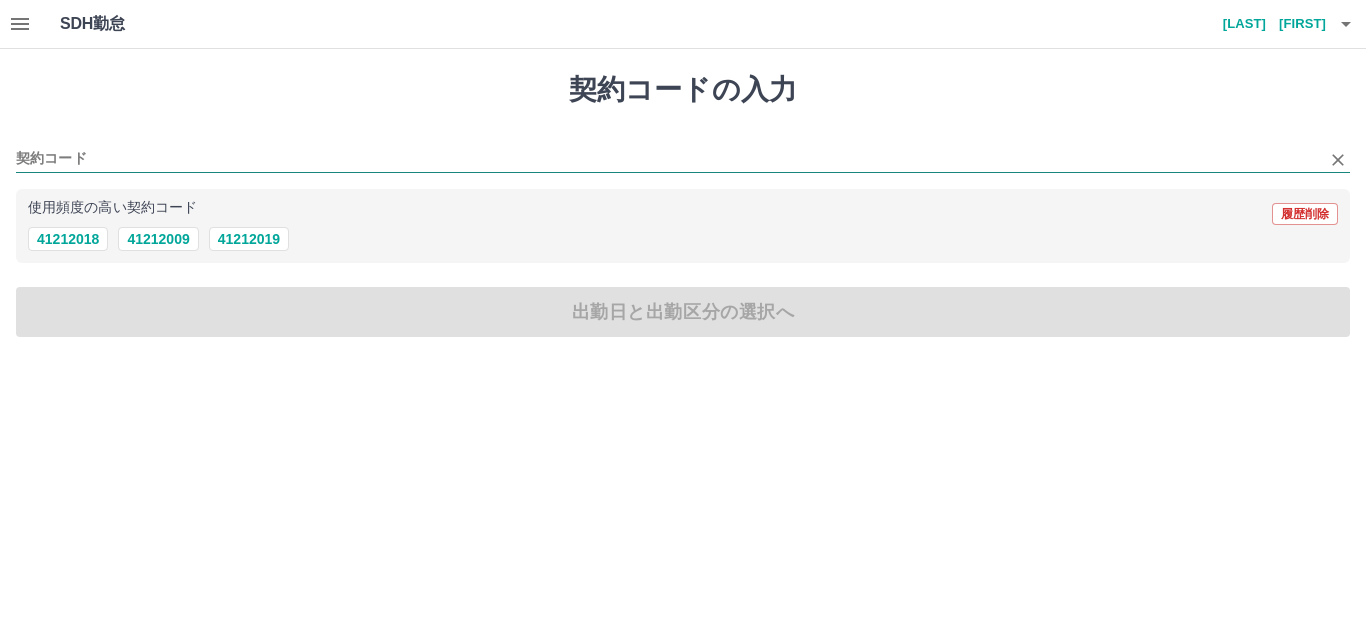 click on "契約コード" at bounding box center [668, 159] 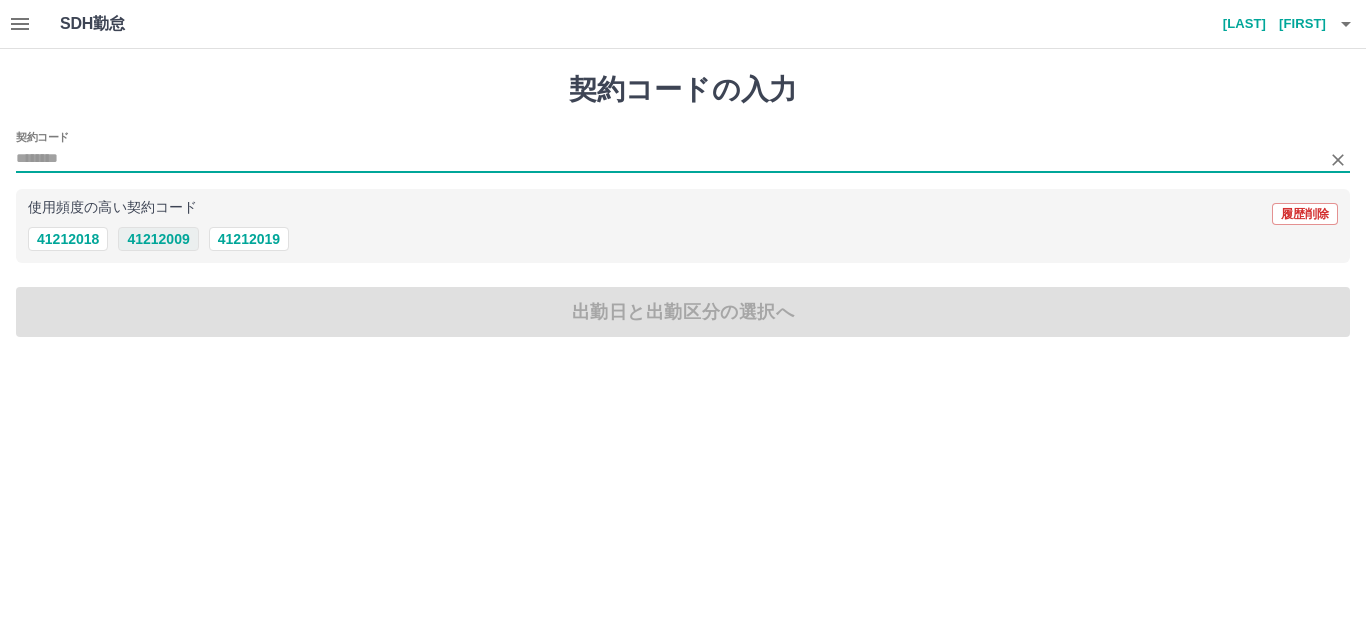 click on "41212009" at bounding box center (158, 239) 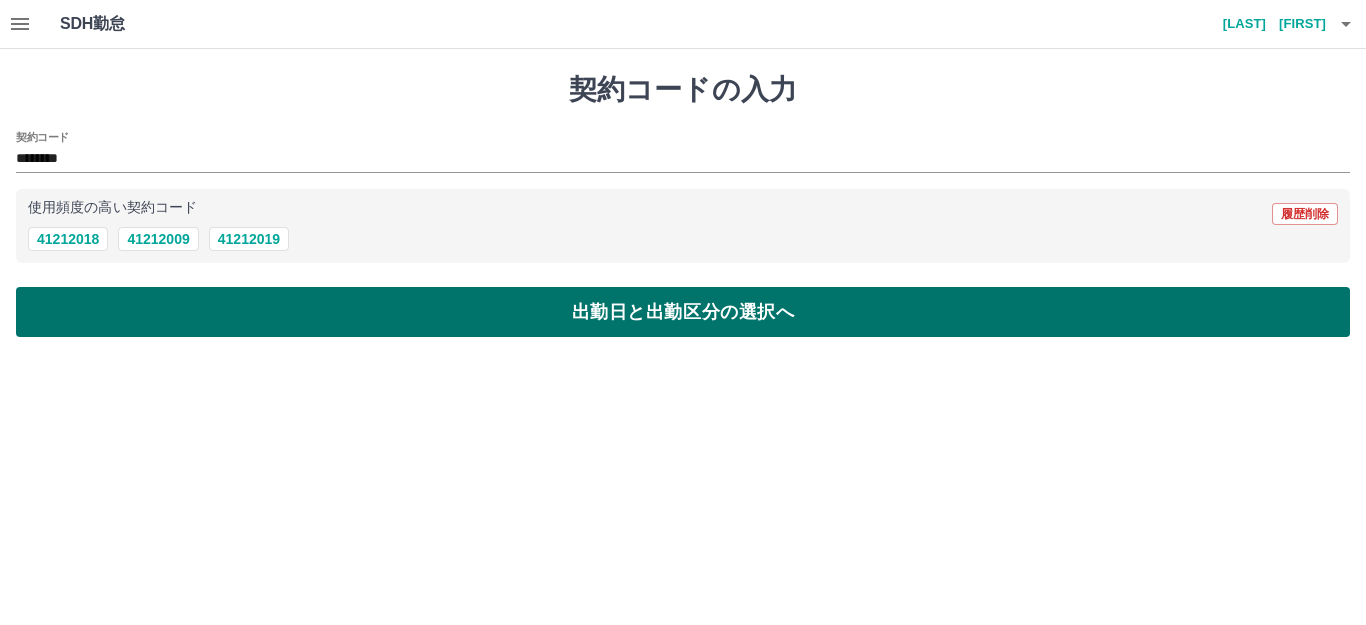click on "出勤日と出勤区分の選択へ" at bounding box center (683, 312) 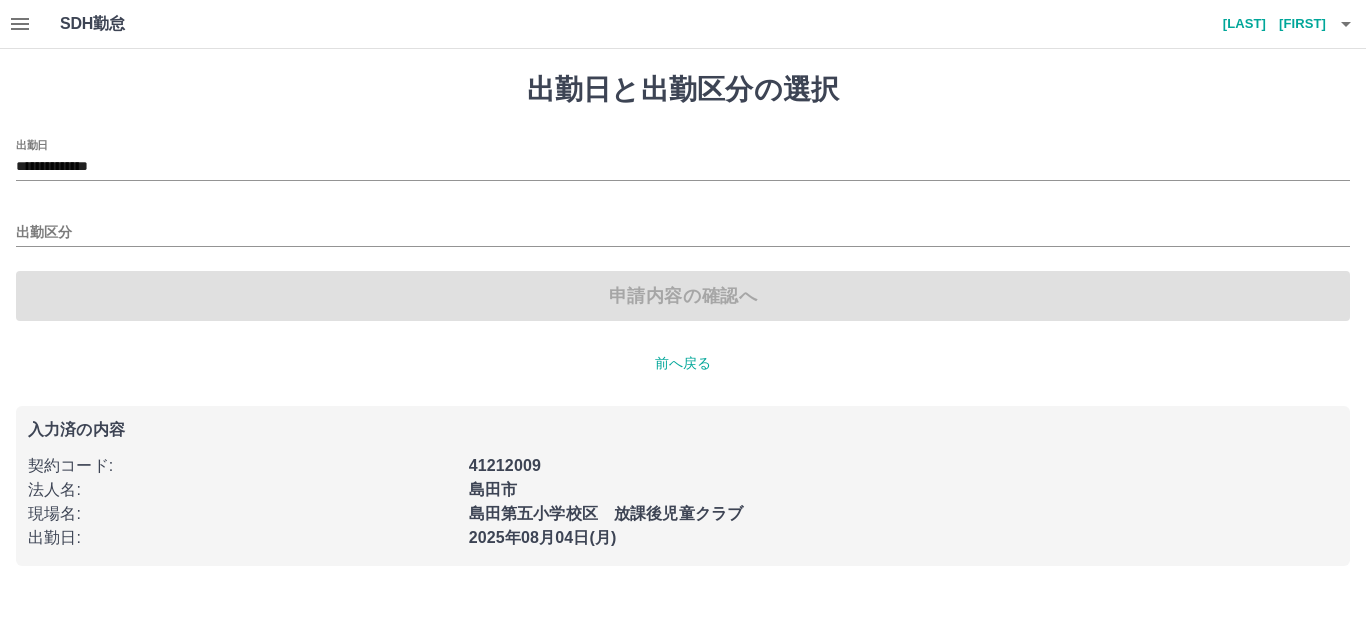 click on "**********" at bounding box center [683, 160] 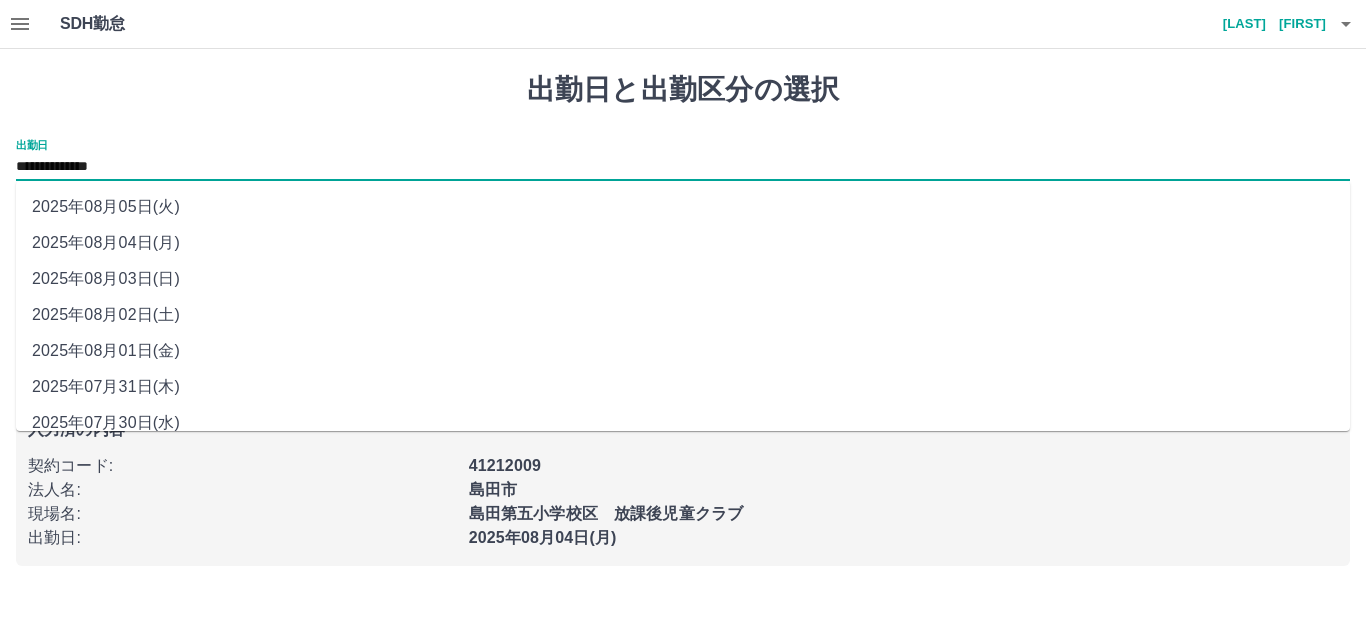 click on "**********" at bounding box center [683, 167] 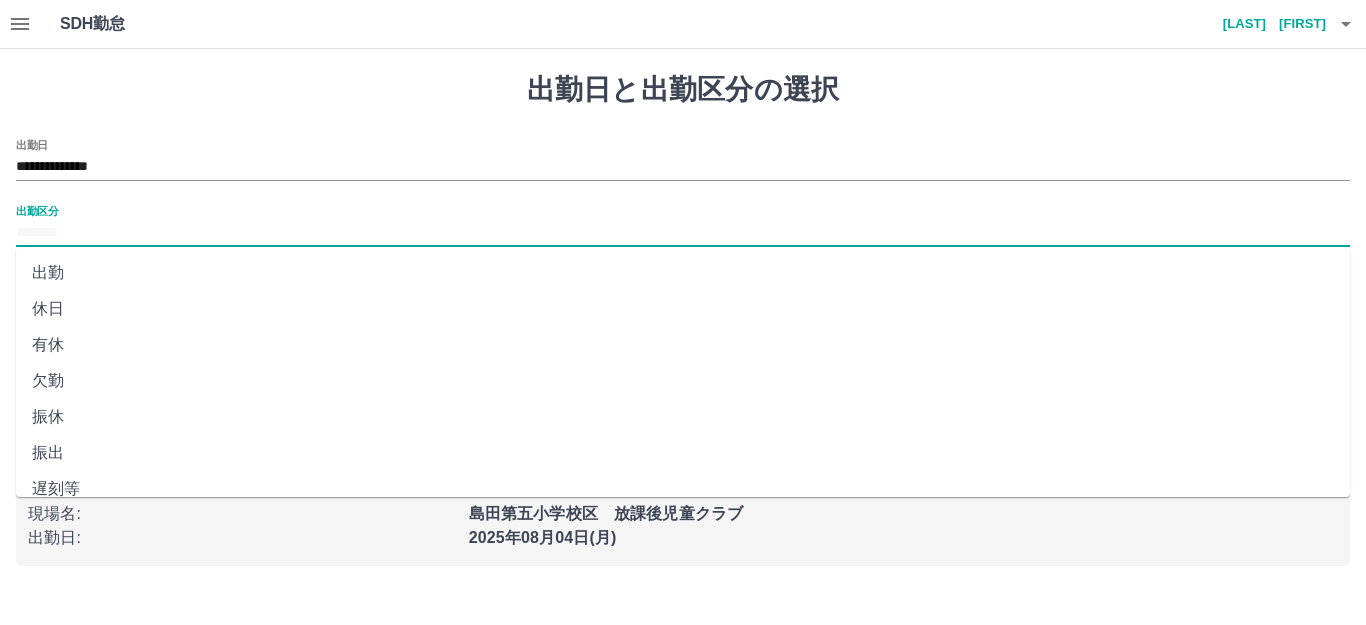 click on "出勤区分" at bounding box center [683, 233] 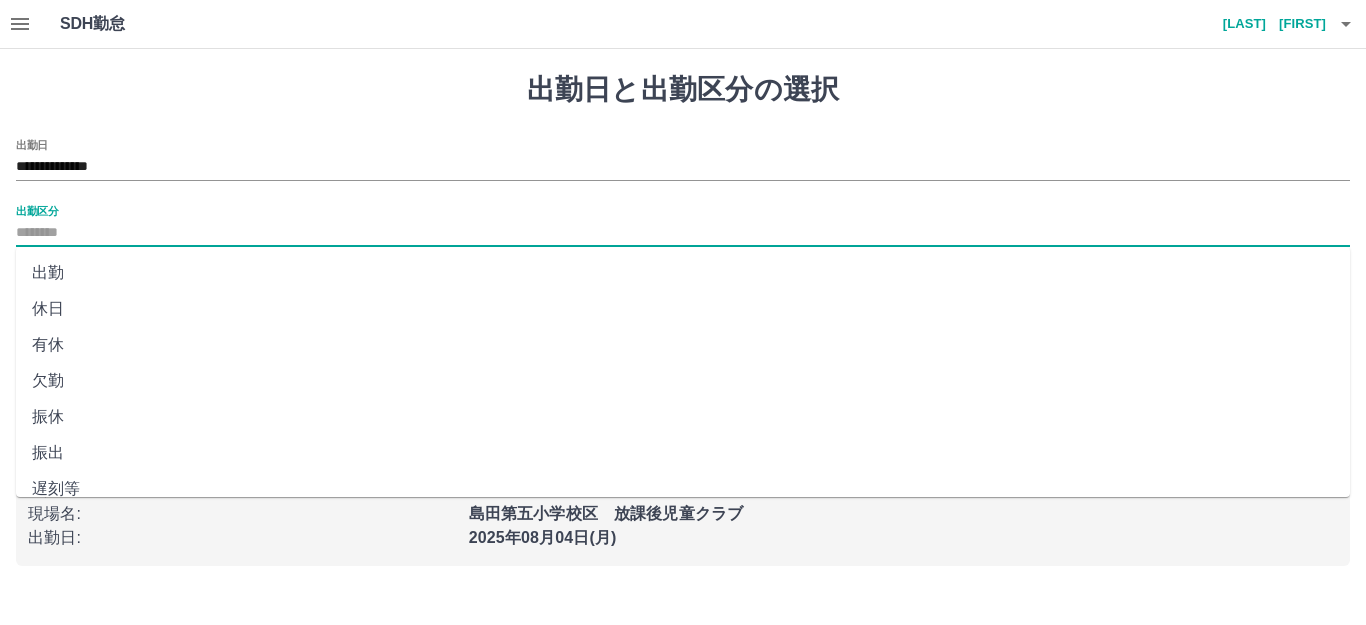 click on "休日" at bounding box center [683, 309] 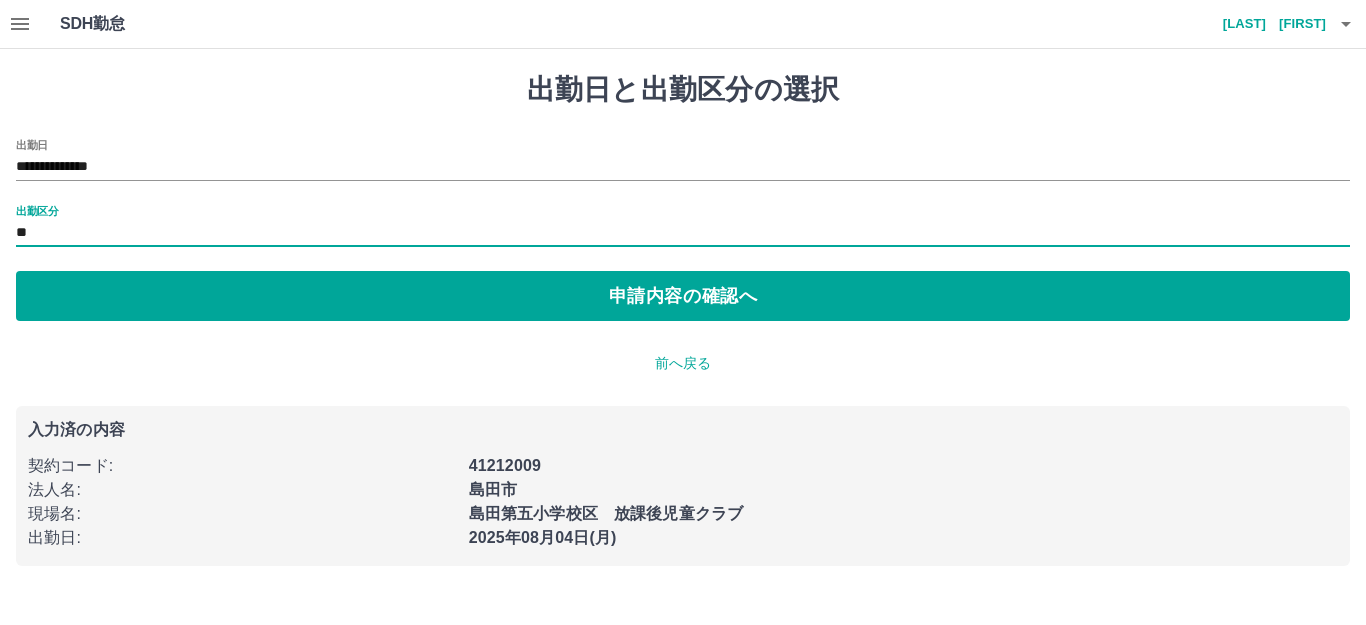 click on "申請内容の確認へ" at bounding box center (683, 296) 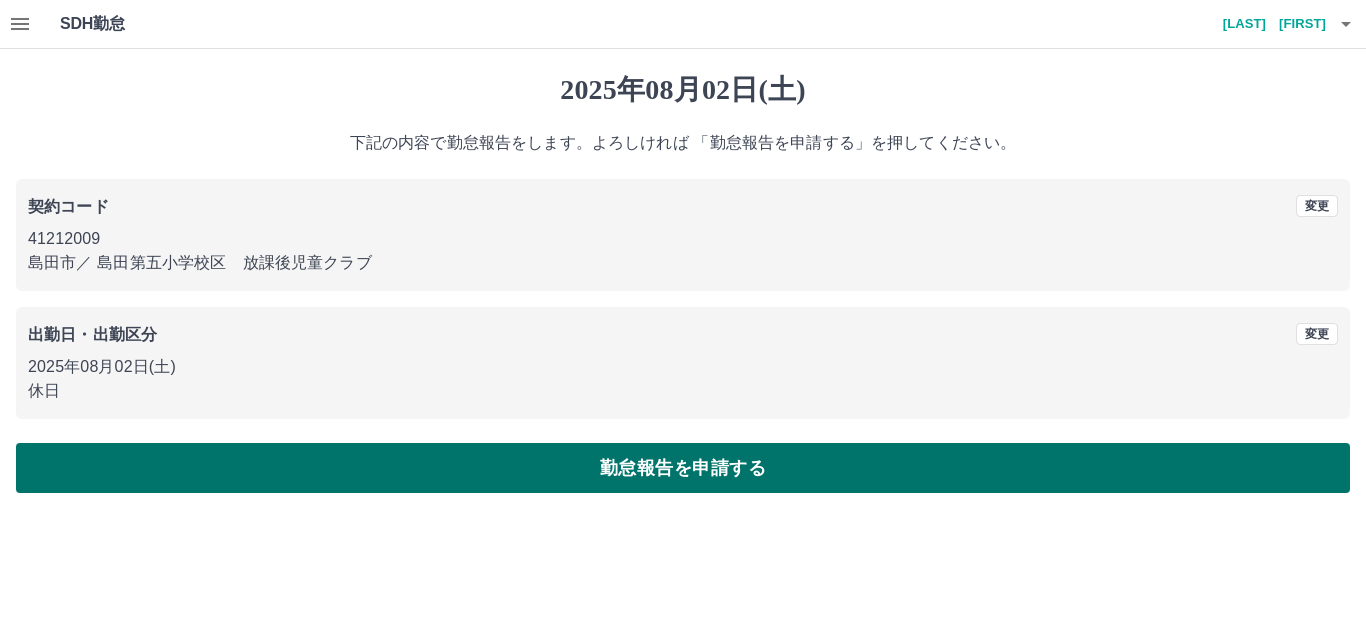 click on "勤怠報告を申請する" at bounding box center (683, 468) 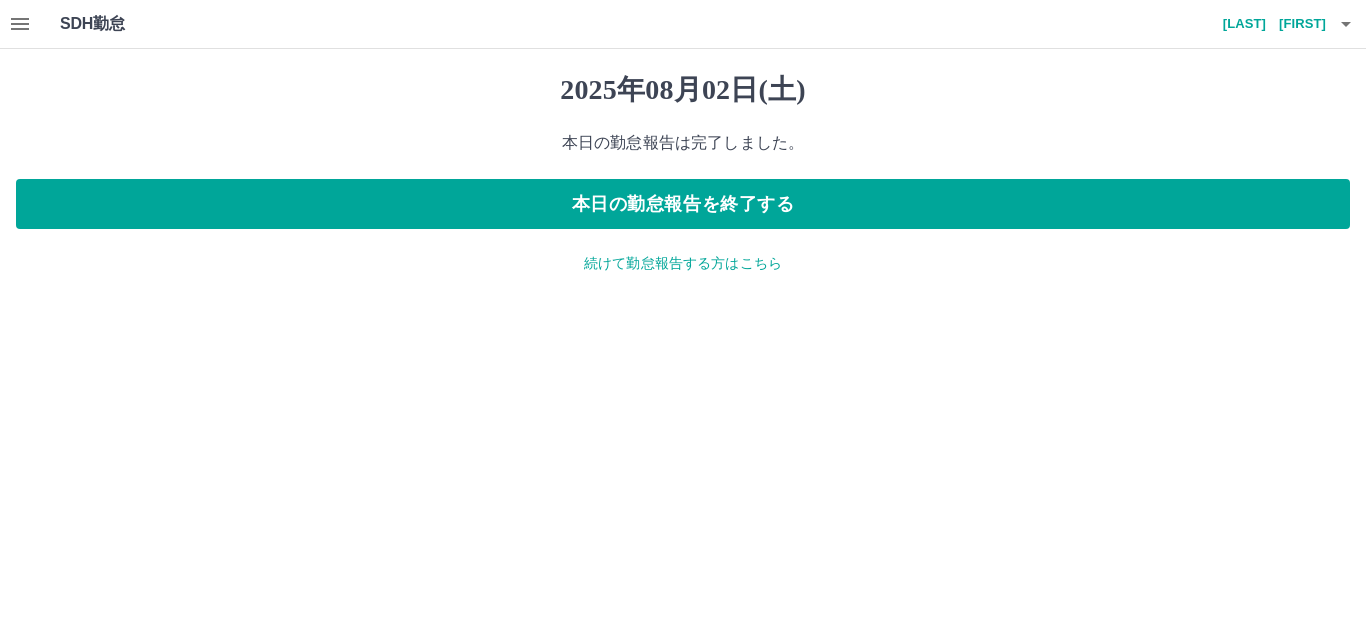 click on "続けて勤怠報告する方はこちら" at bounding box center (683, 263) 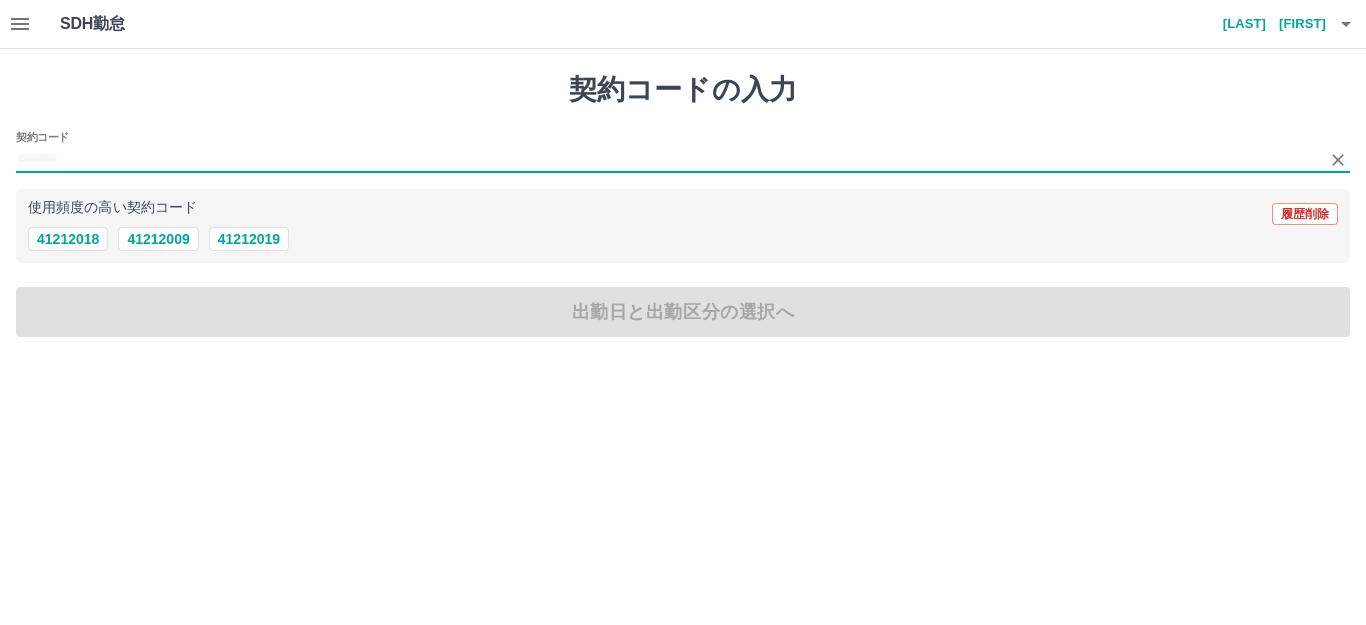 click on "契約コード" at bounding box center [668, 159] 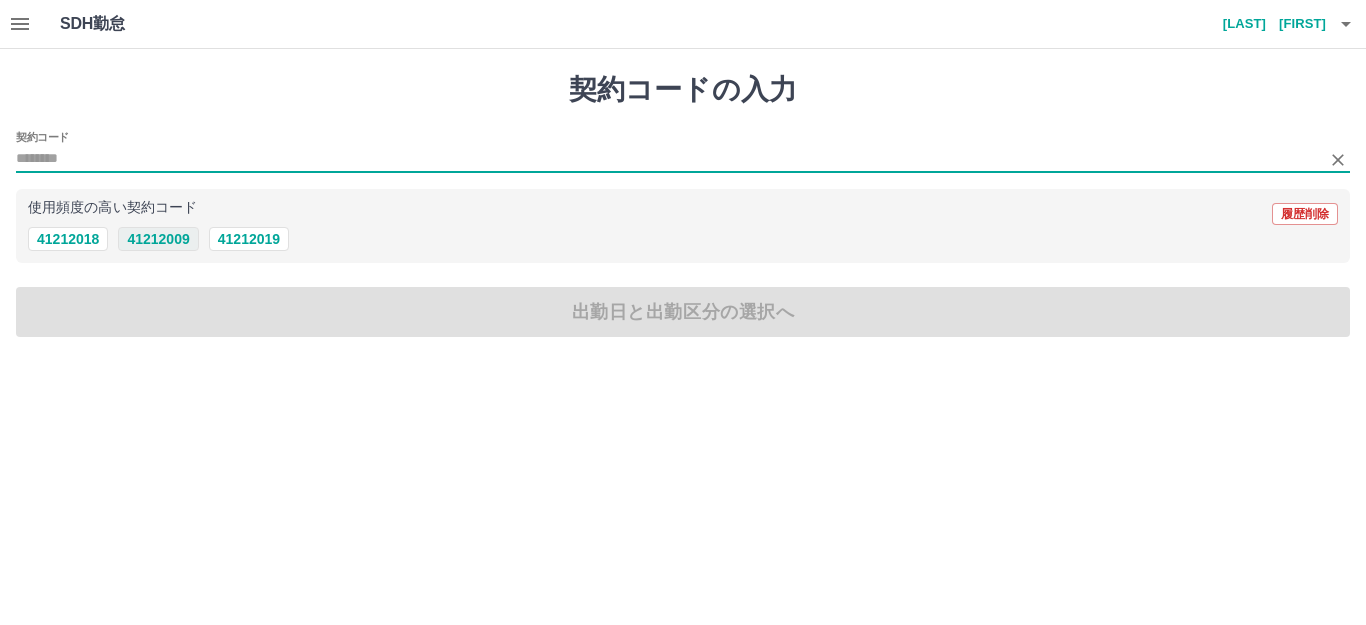 click on "41212009" at bounding box center (158, 239) 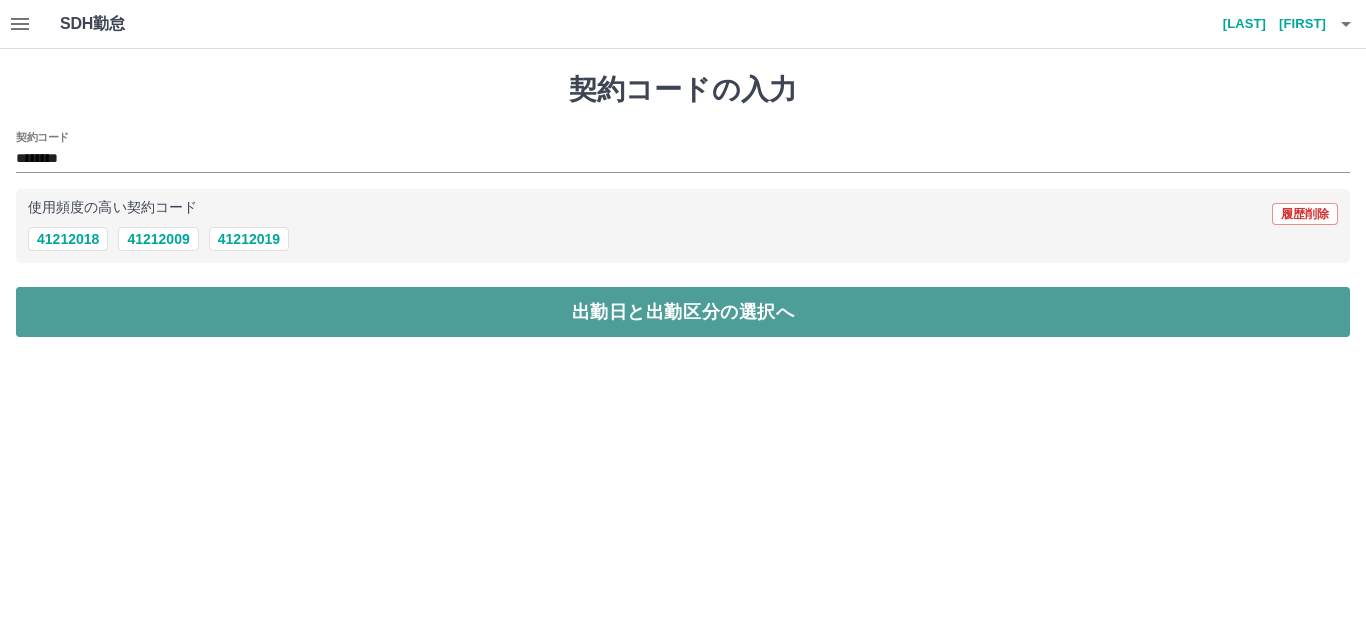 click on "出勤日と出勤区分の選択へ" at bounding box center [683, 312] 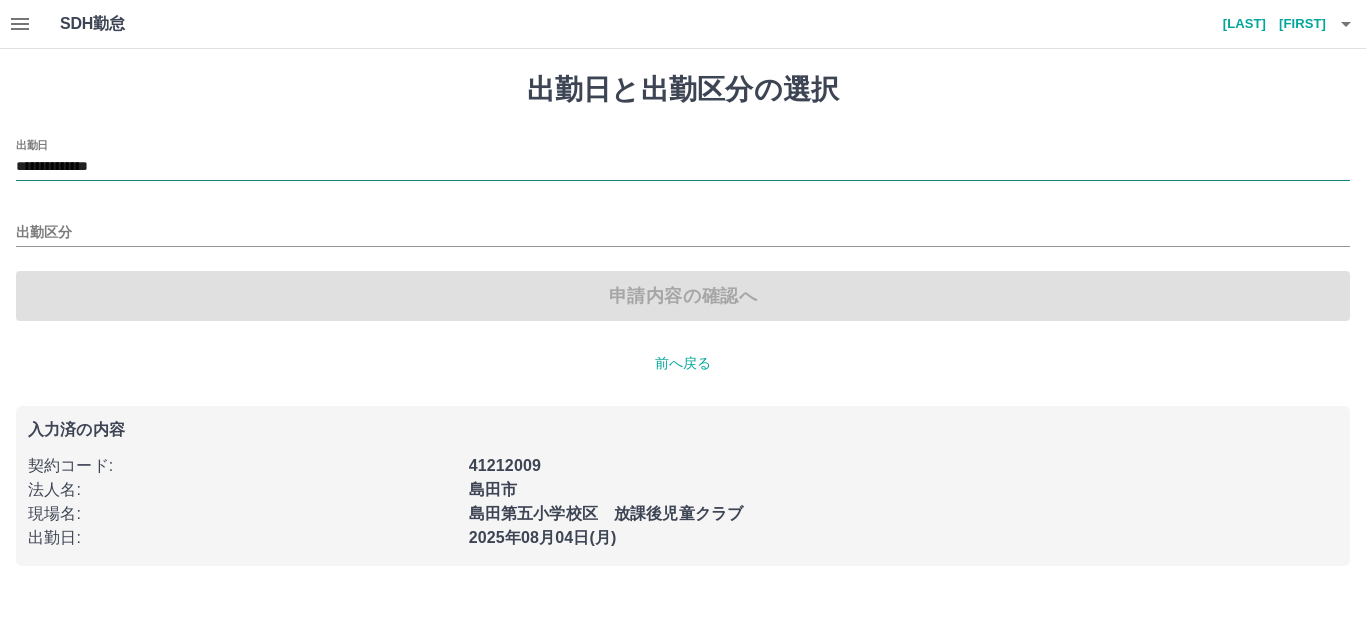 click on "**********" at bounding box center [683, 167] 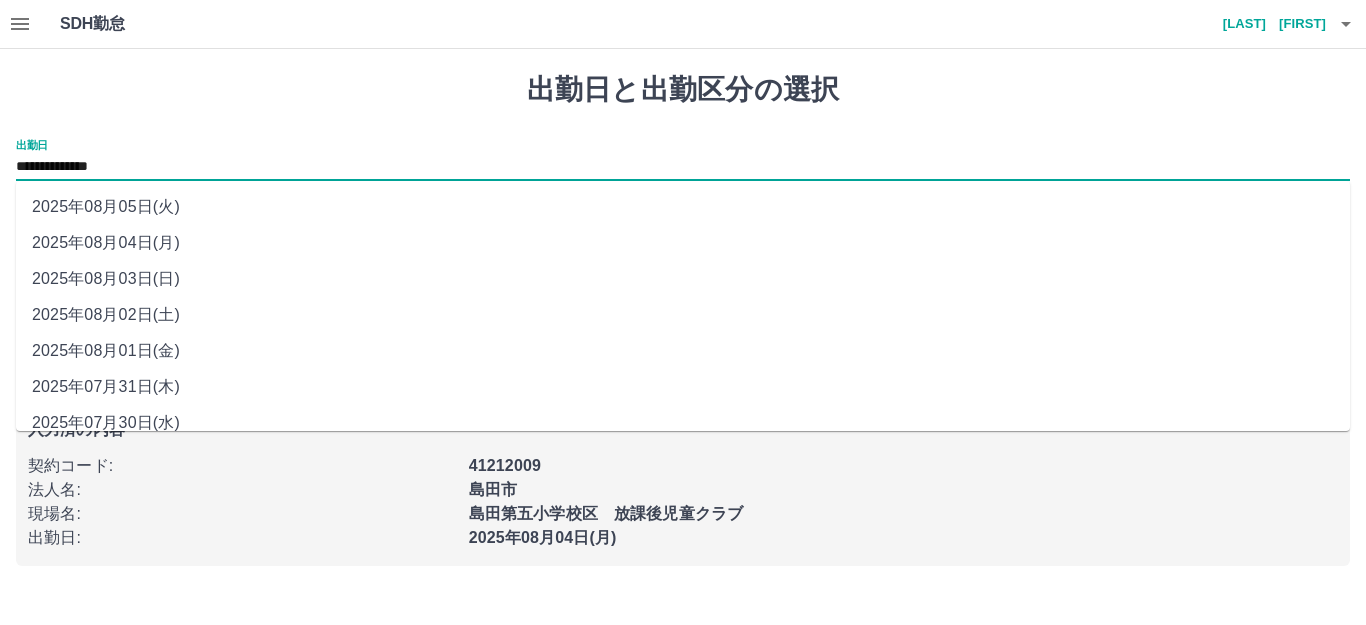 click on "2025年08月03日(日)" at bounding box center (683, 279) 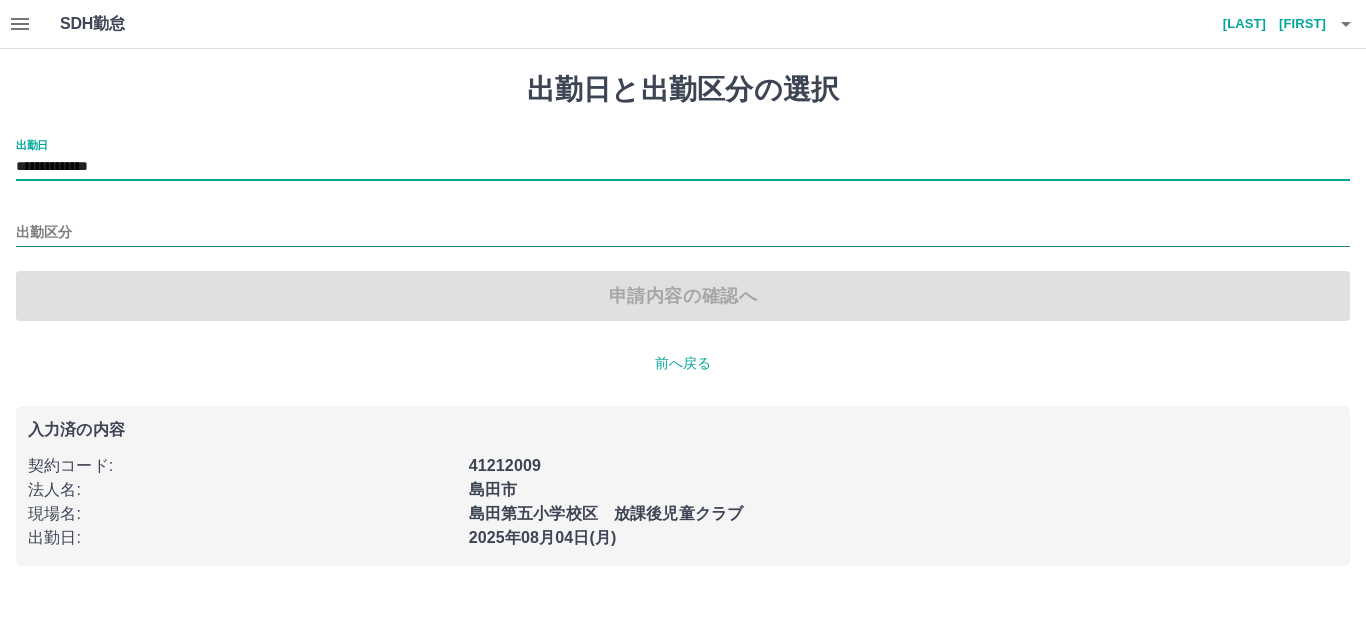 click on "出勤区分" at bounding box center [683, 233] 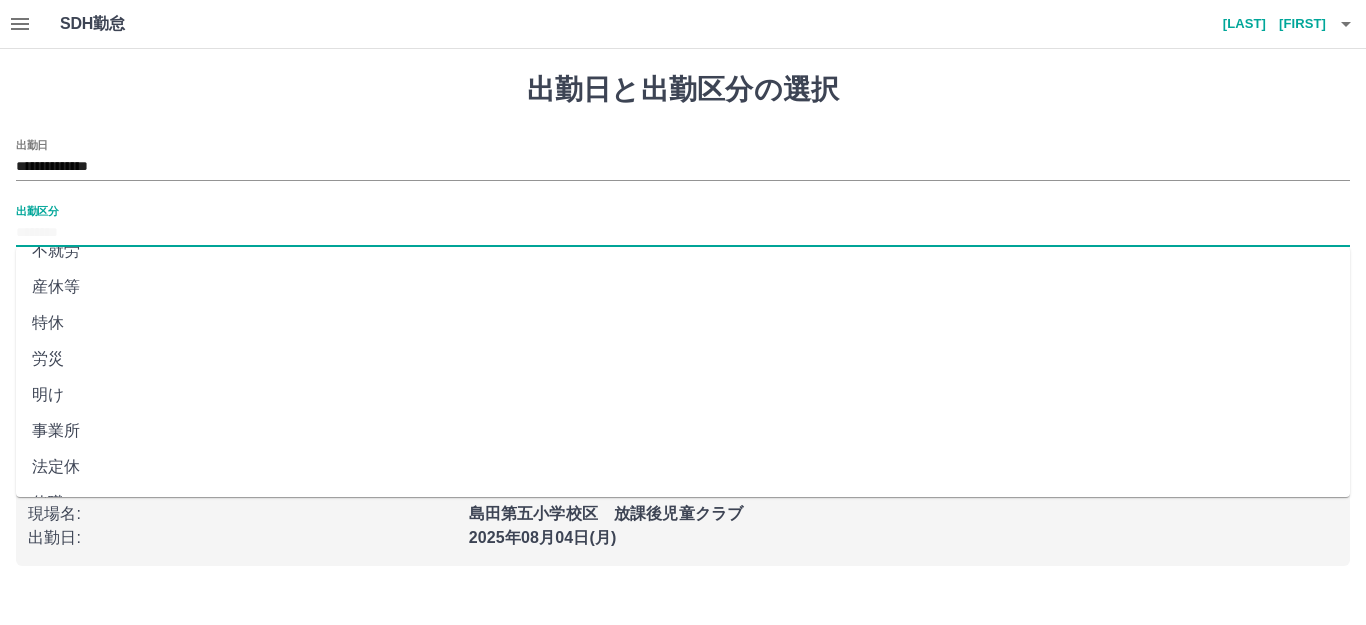 scroll, scrollTop: 414, scrollLeft: 0, axis: vertical 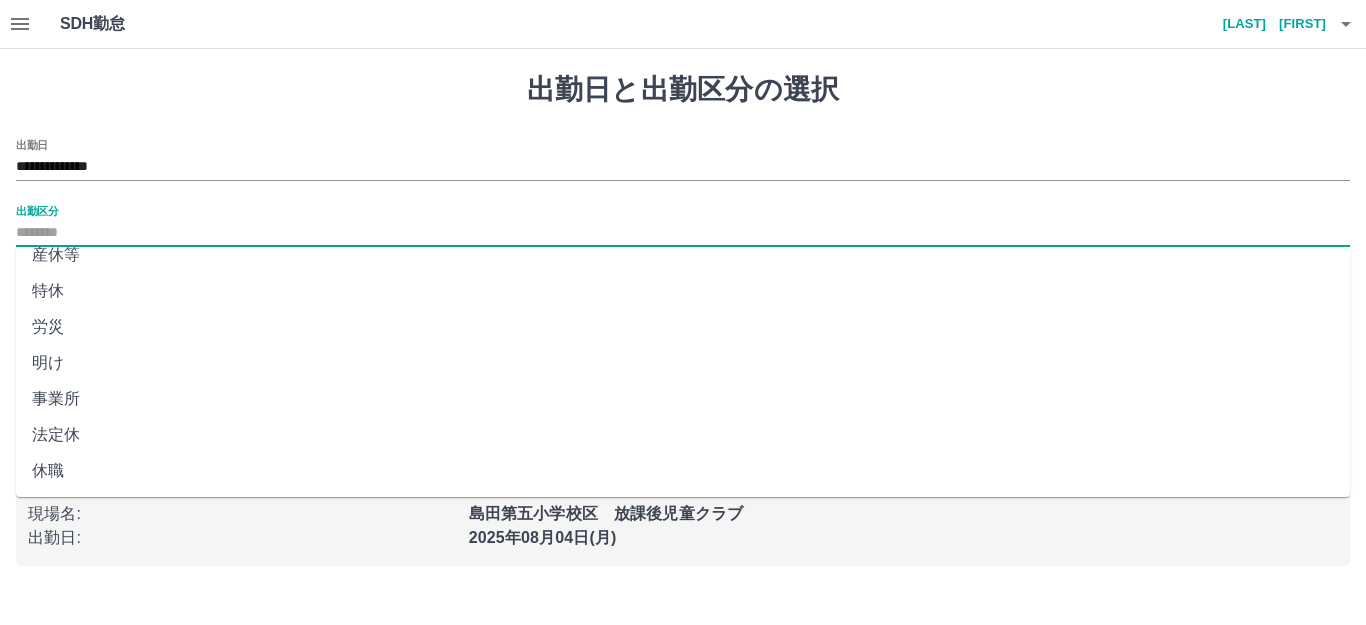click on "法定休" at bounding box center (683, 435) 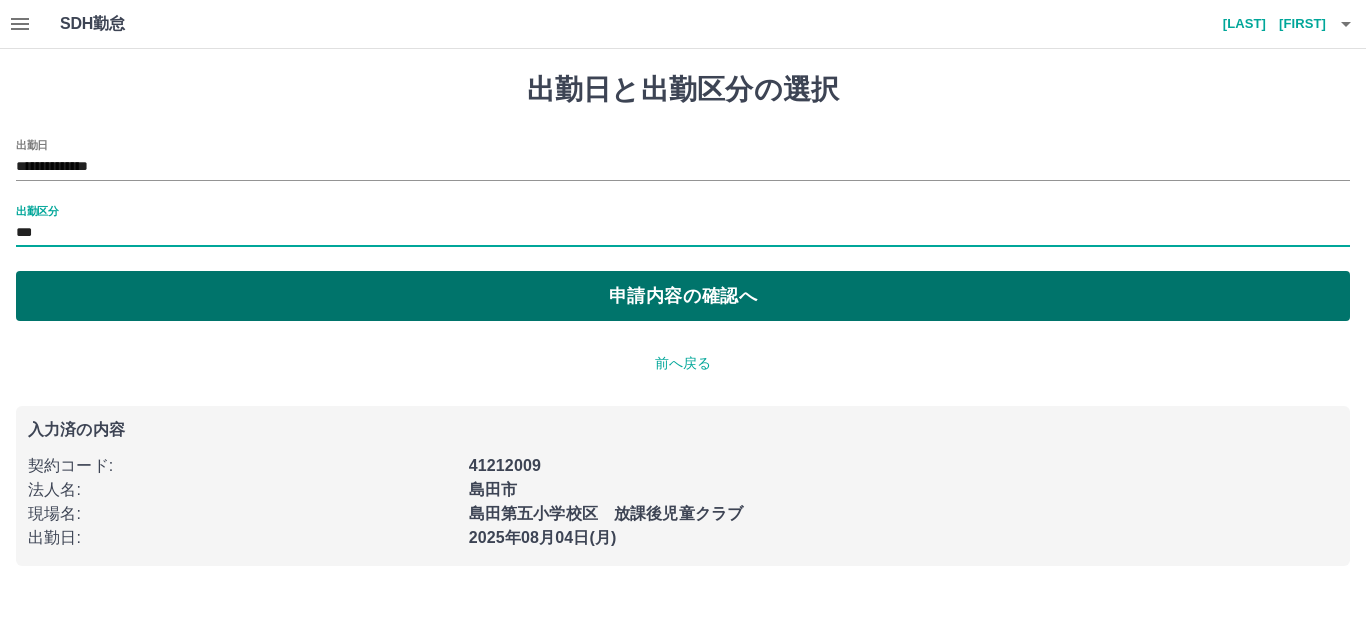 click on "申請内容の確認へ" at bounding box center [683, 296] 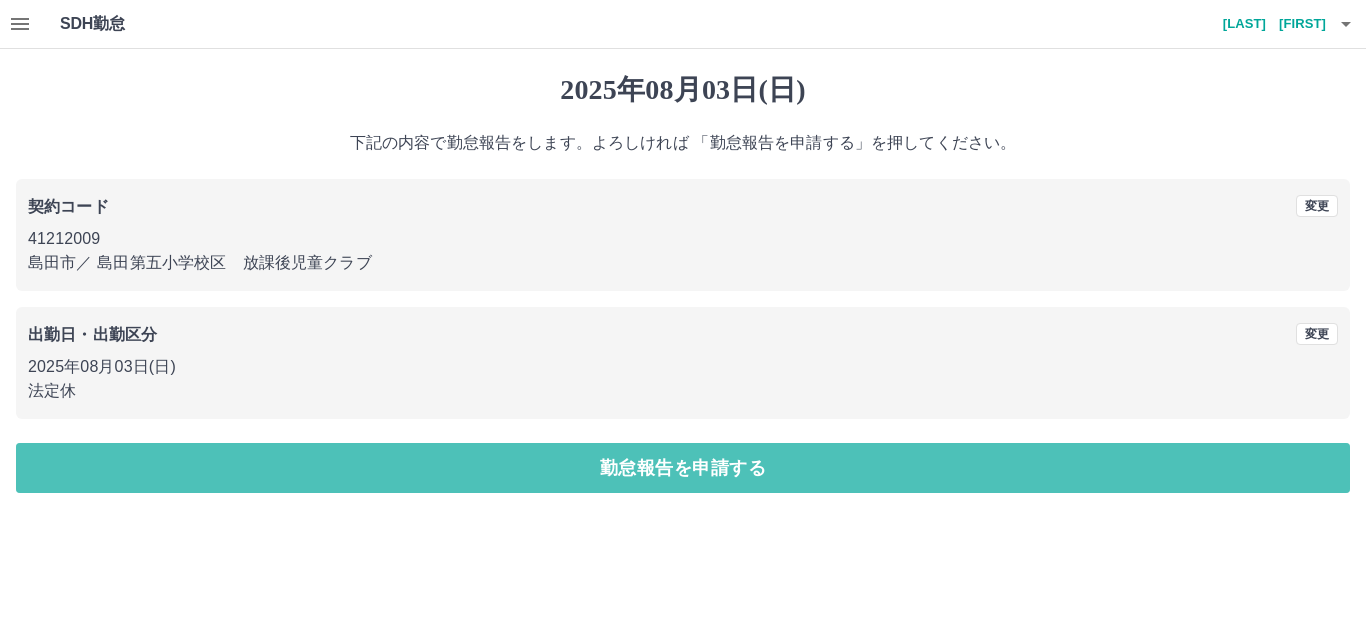 drag, startPoint x: 464, startPoint y: 481, endPoint x: 479, endPoint y: 480, distance: 15.033297 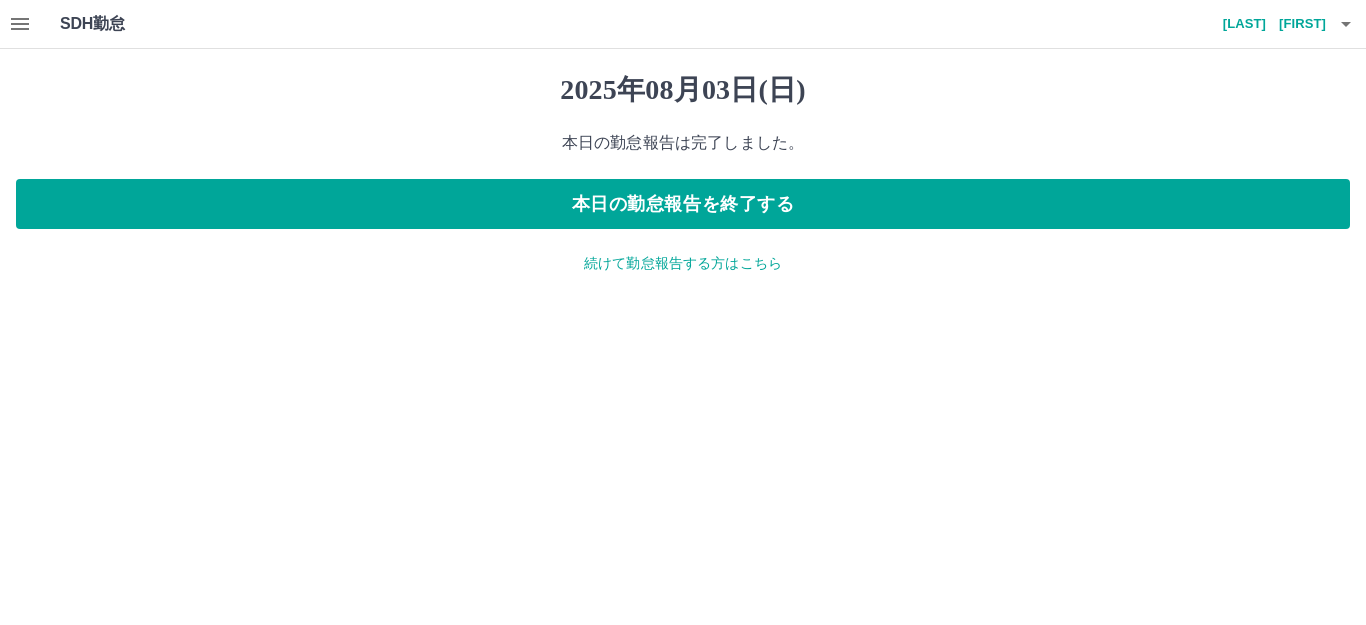 click 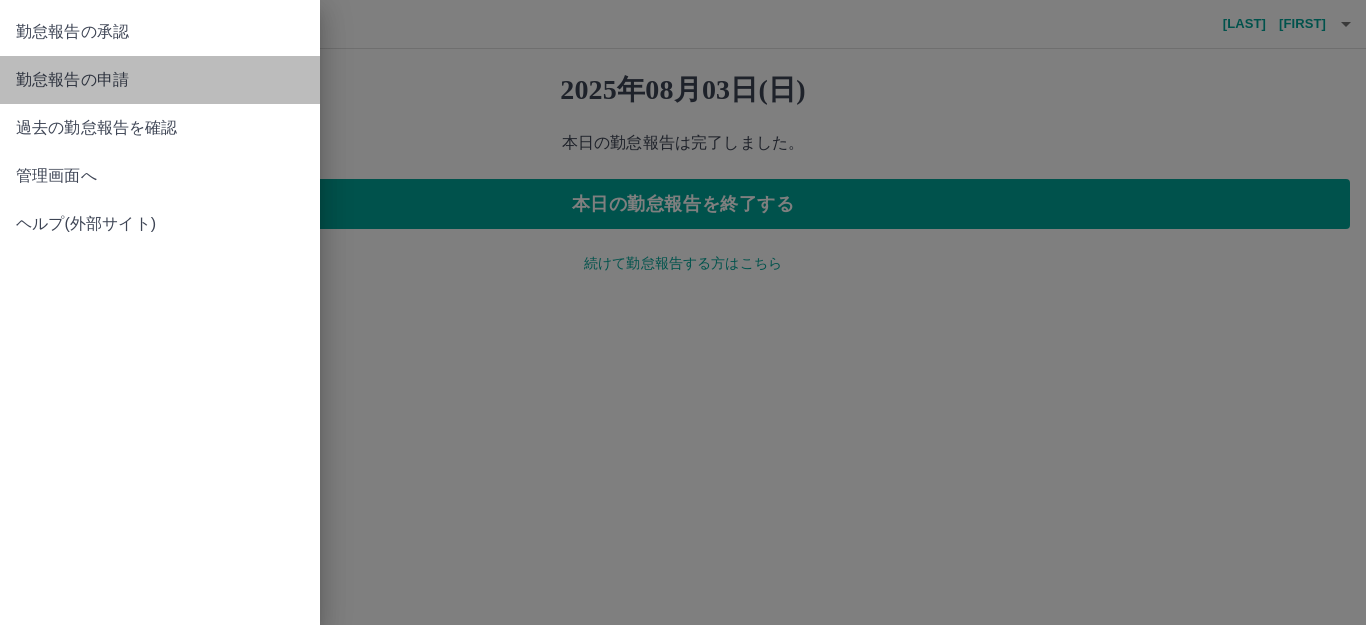 click on "勤怠報告の申請" at bounding box center [160, 80] 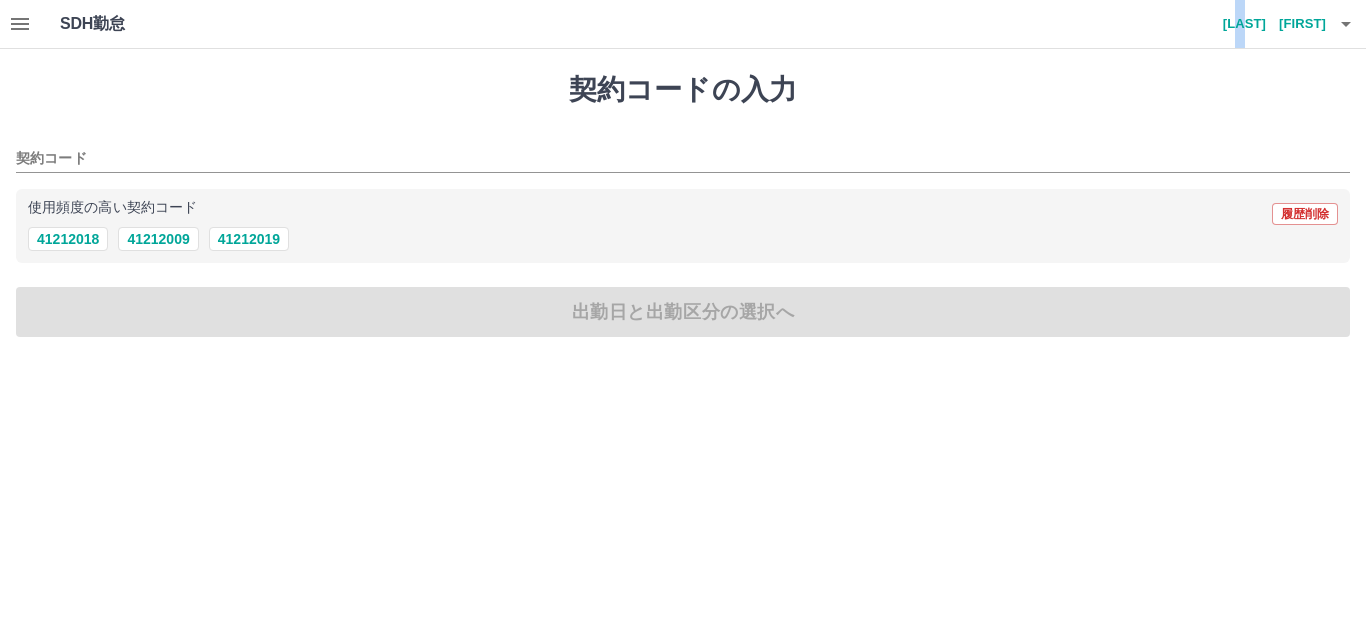 click on "根本　紹子" at bounding box center [1266, 24] 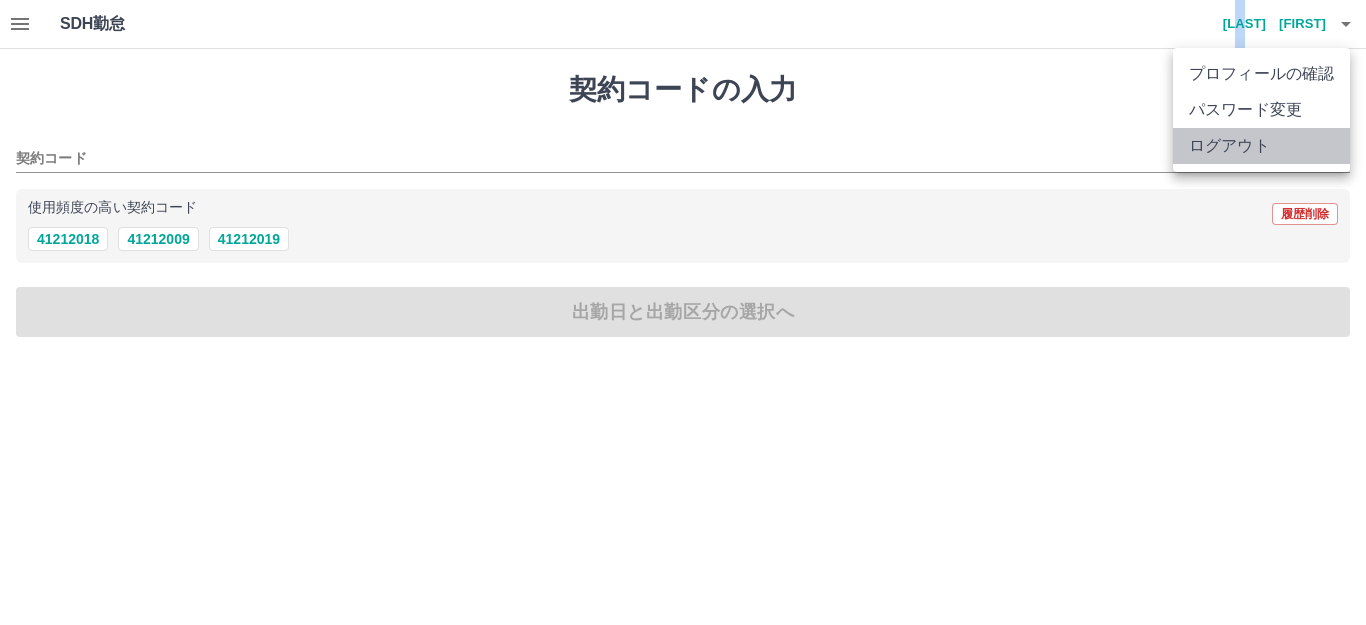 click on "ログアウト" at bounding box center [1261, 146] 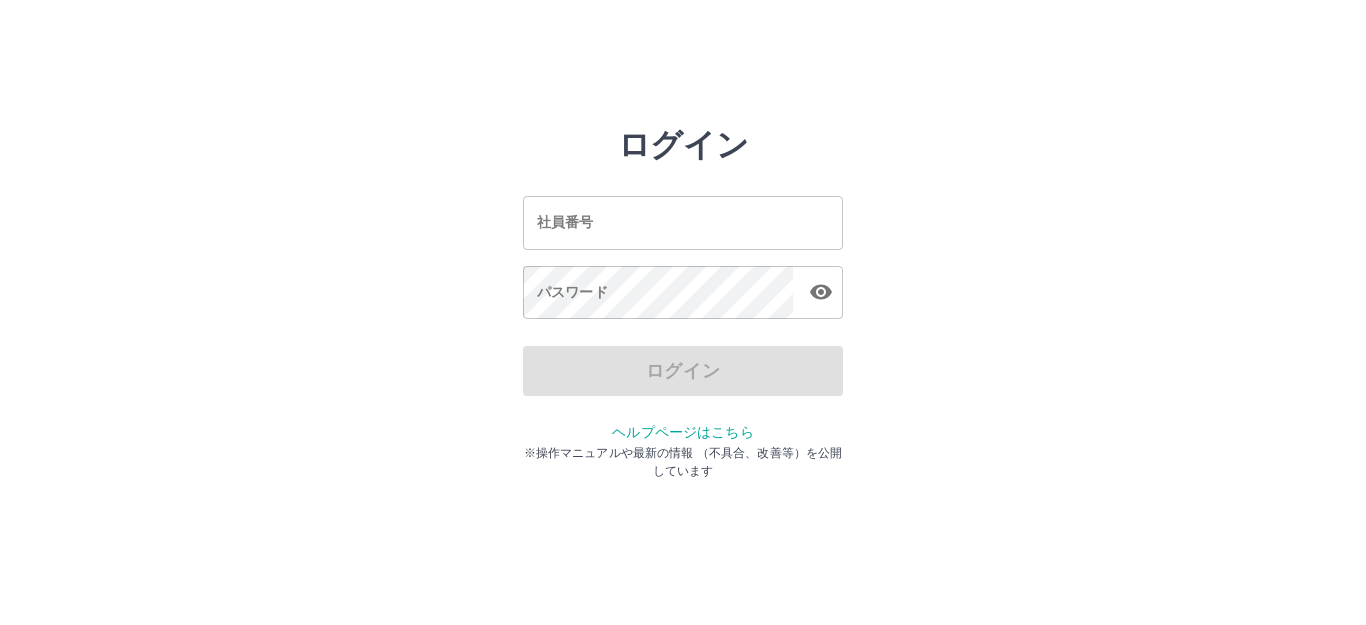 scroll, scrollTop: 0, scrollLeft: 0, axis: both 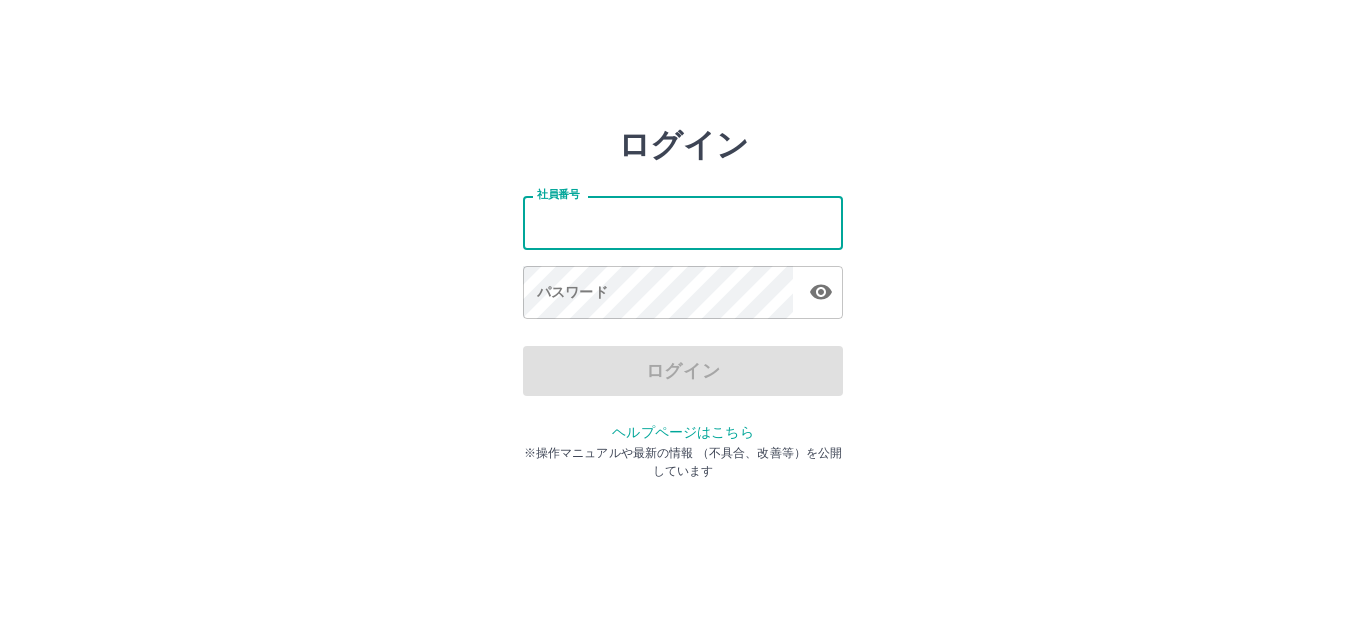 click on "社員番号" at bounding box center (683, 222) 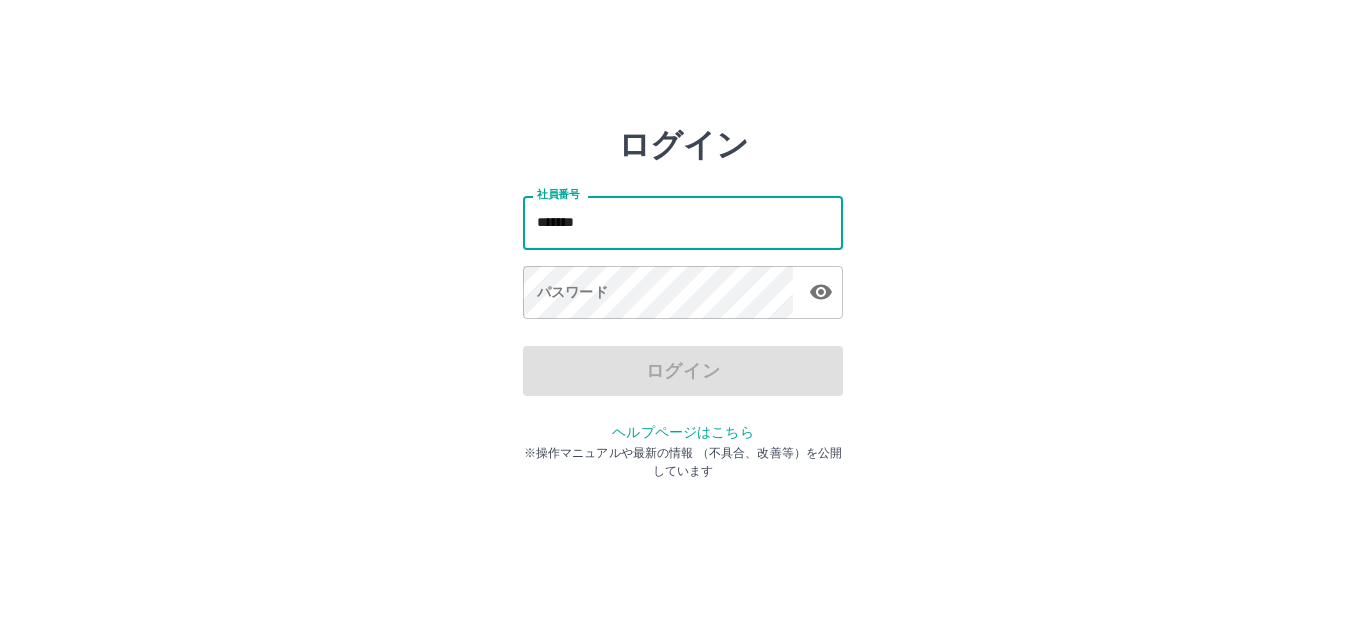 type on "*******" 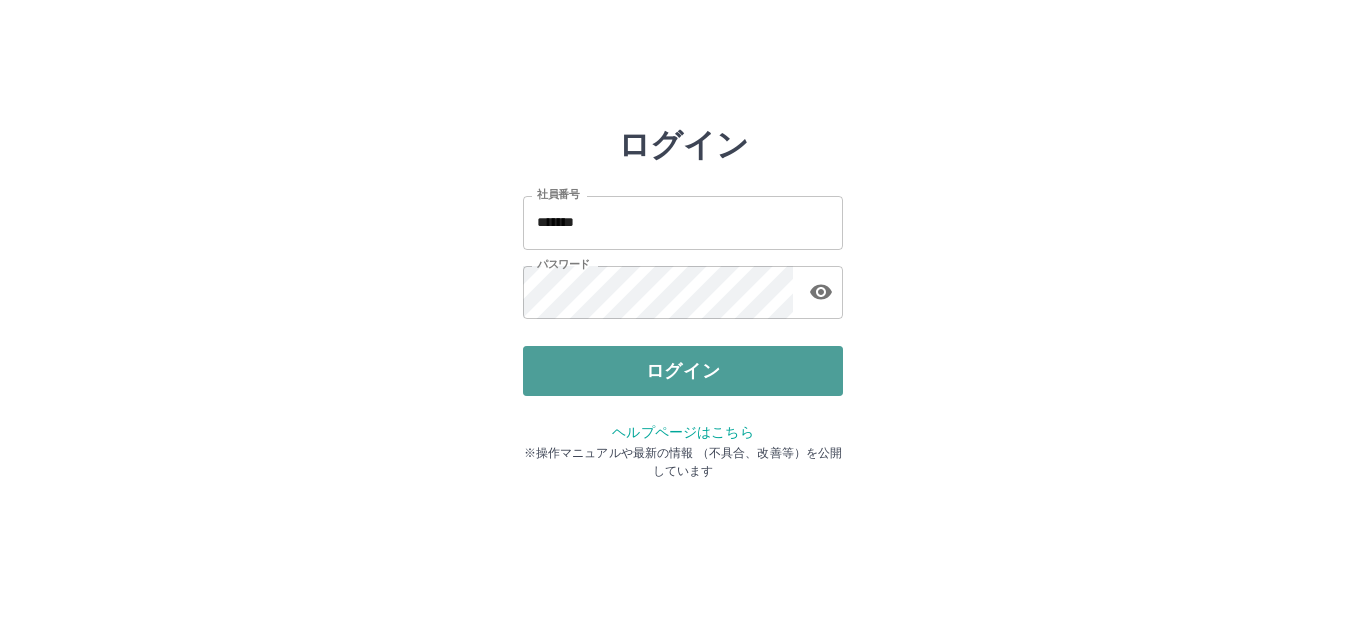 click on "ログイン" at bounding box center (683, 371) 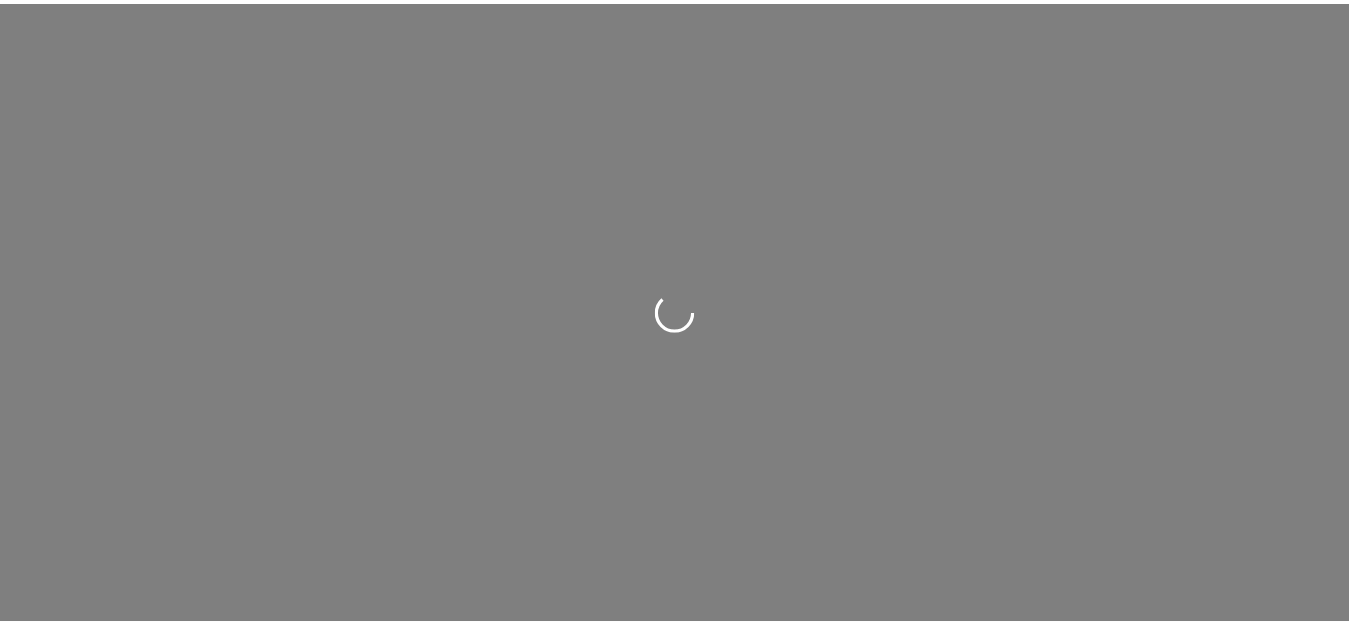 scroll, scrollTop: 0, scrollLeft: 0, axis: both 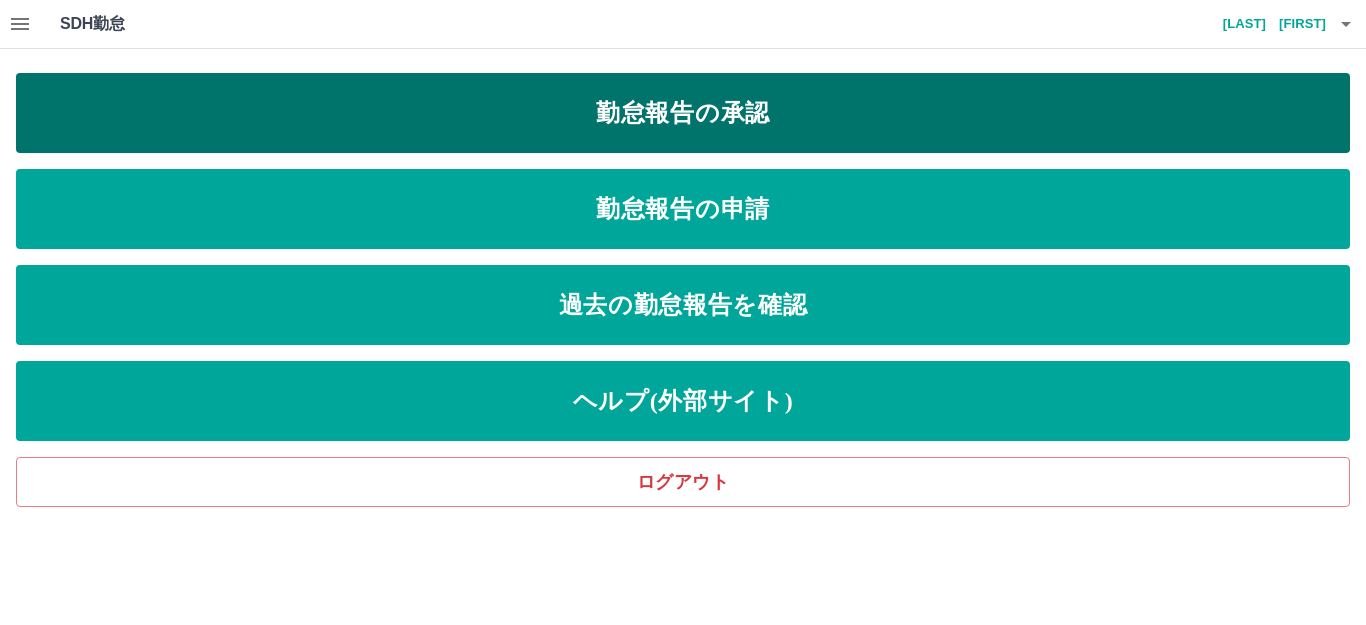 click on "勤怠報告の承認" at bounding box center (683, 113) 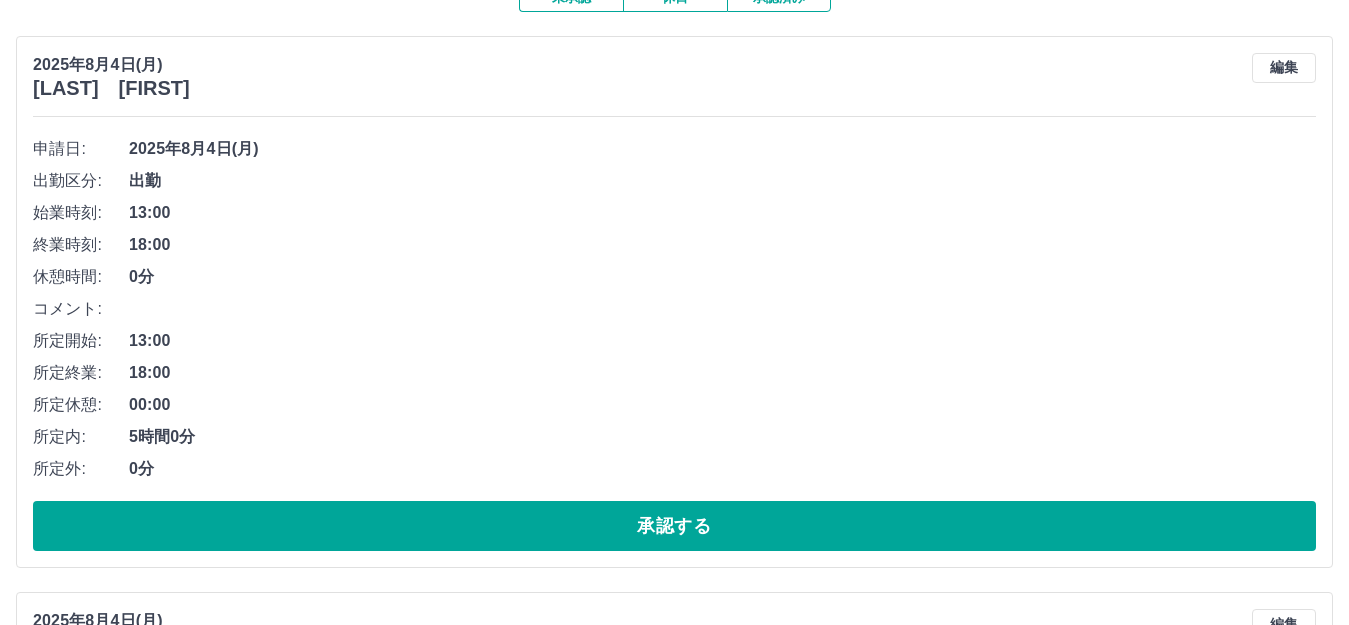 scroll, scrollTop: 300, scrollLeft: 0, axis: vertical 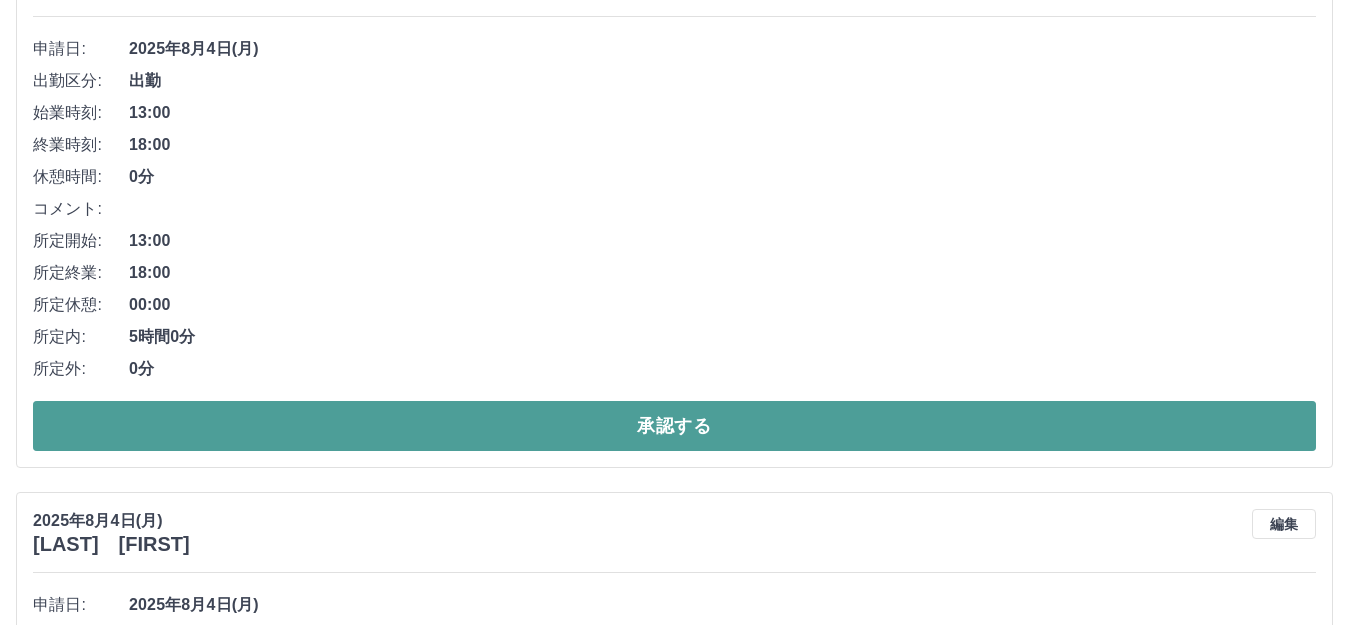 click on "承認する" at bounding box center [674, 426] 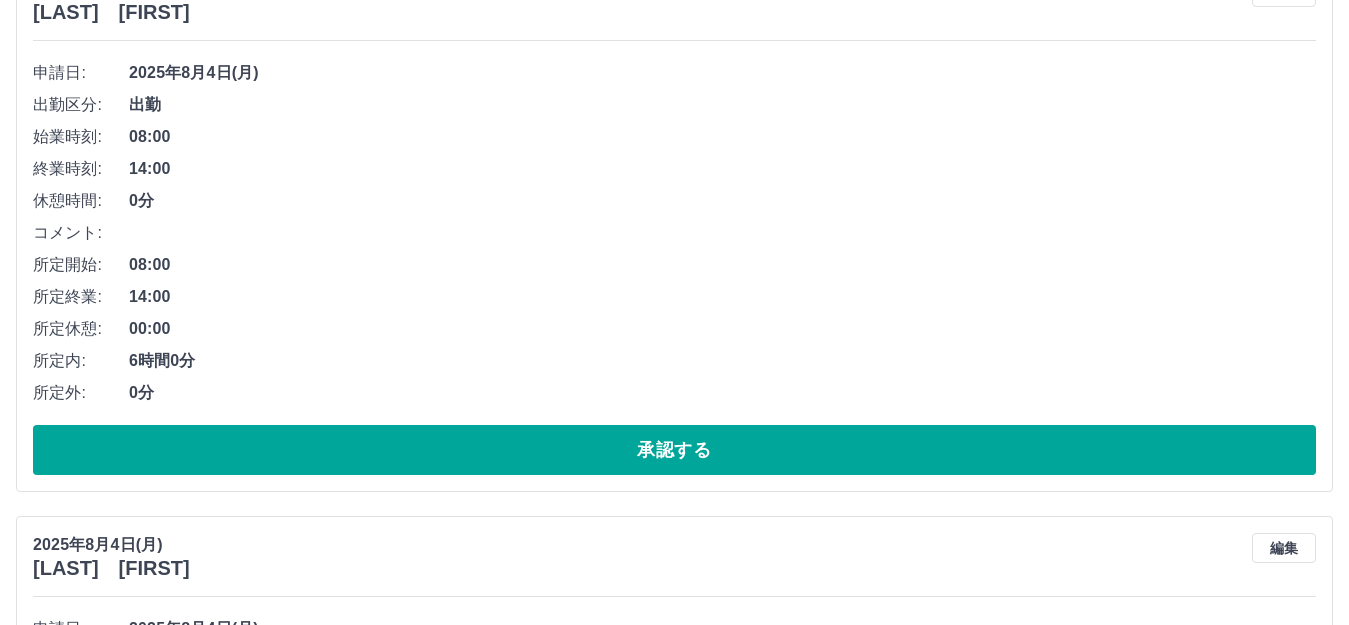 scroll, scrollTop: 300, scrollLeft: 0, axis: vertical 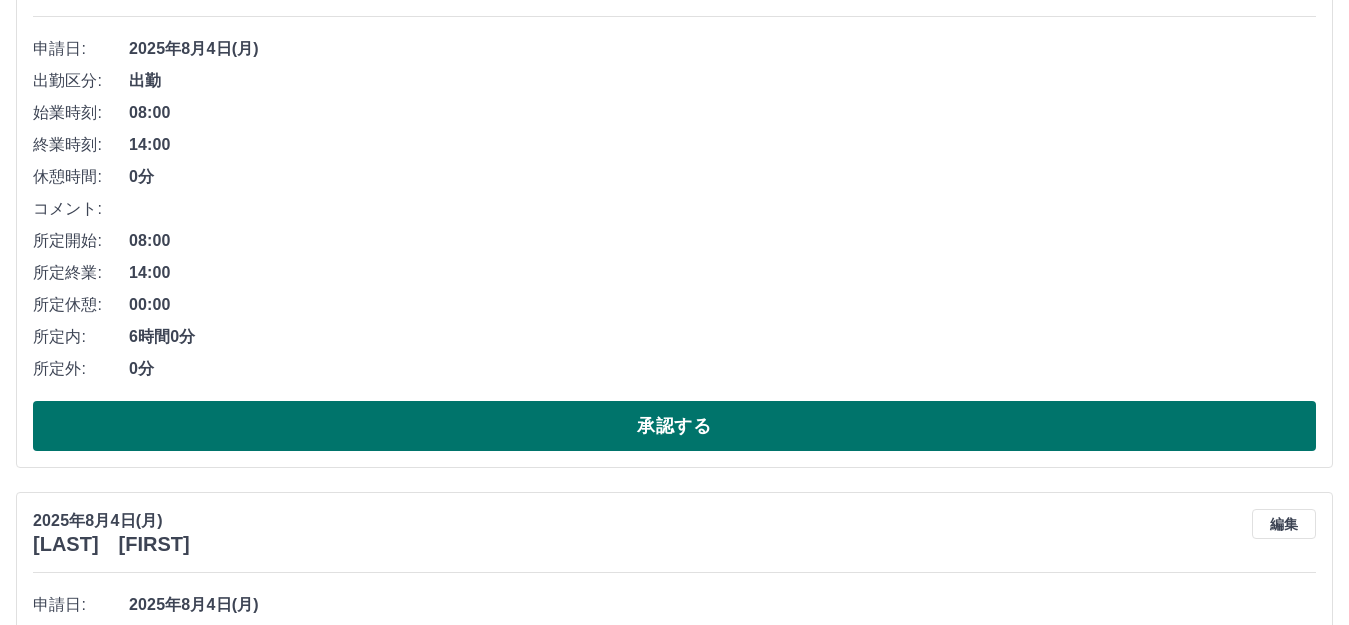 click on "承認する" at bounding box center (674, 426) 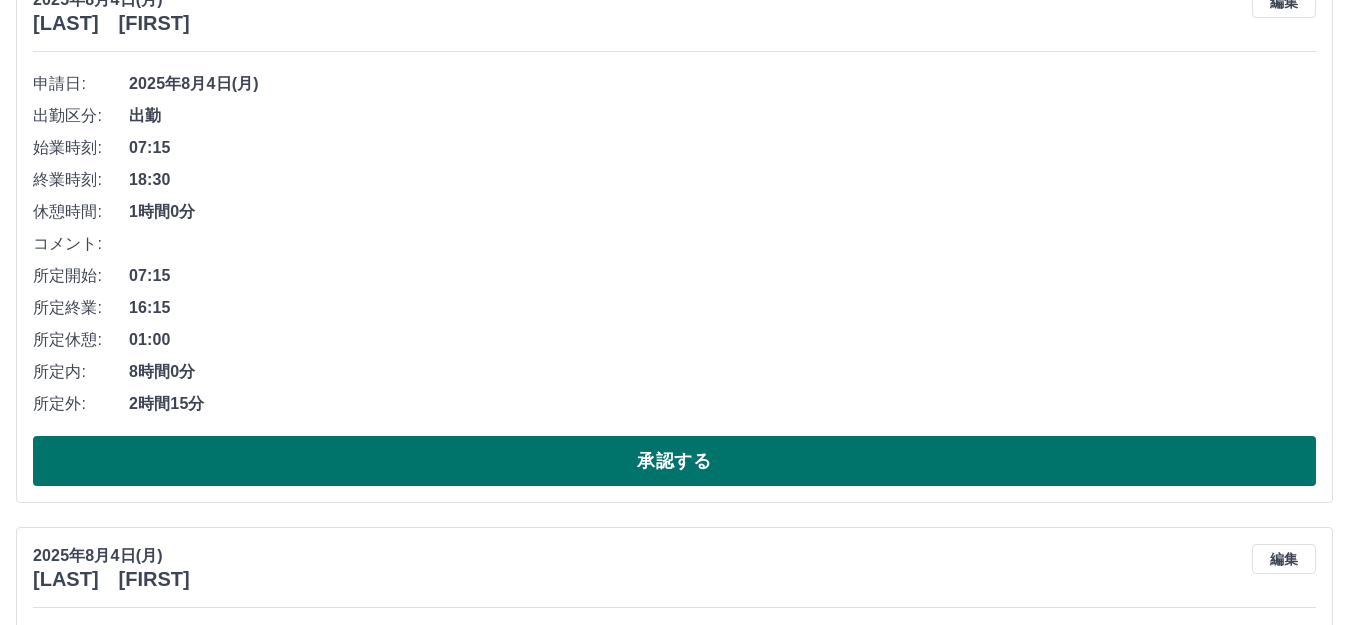 scroll, scrollTop: 400, scrollLeft: 0, axis: vertical 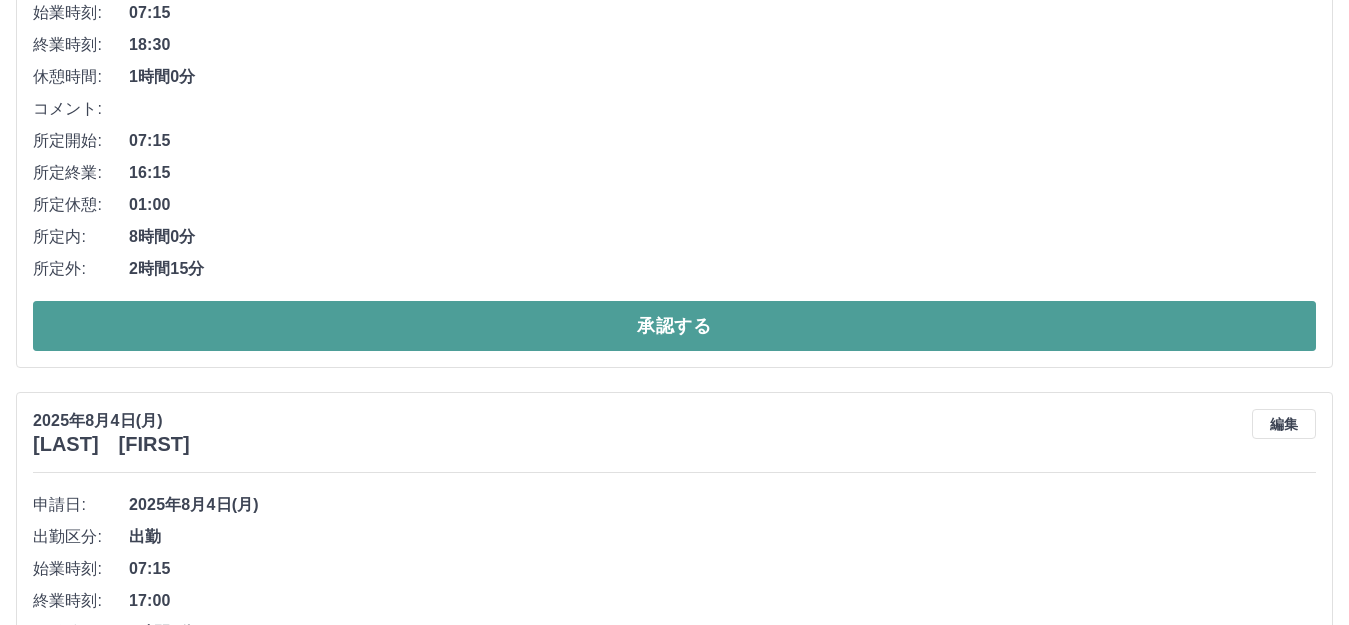 click on "承認する" at bounding box center [674, 326] 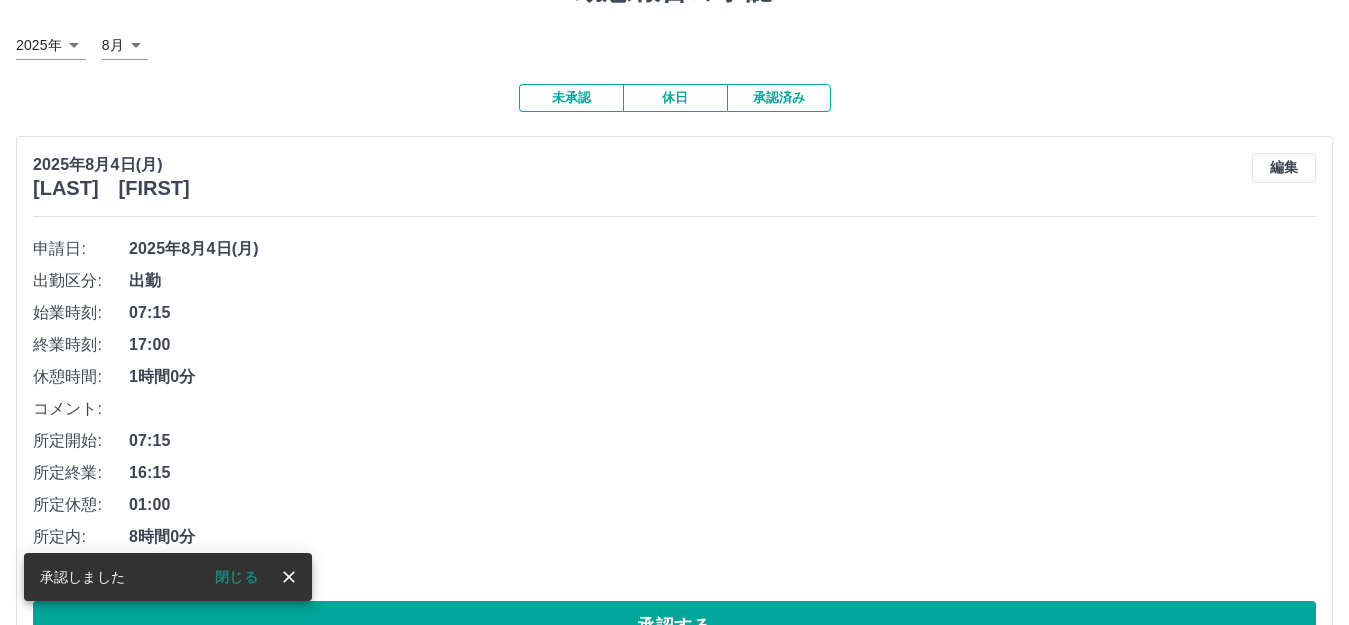 scroll, scrollTop: 200, scrollLeft: 0, axis: vertical 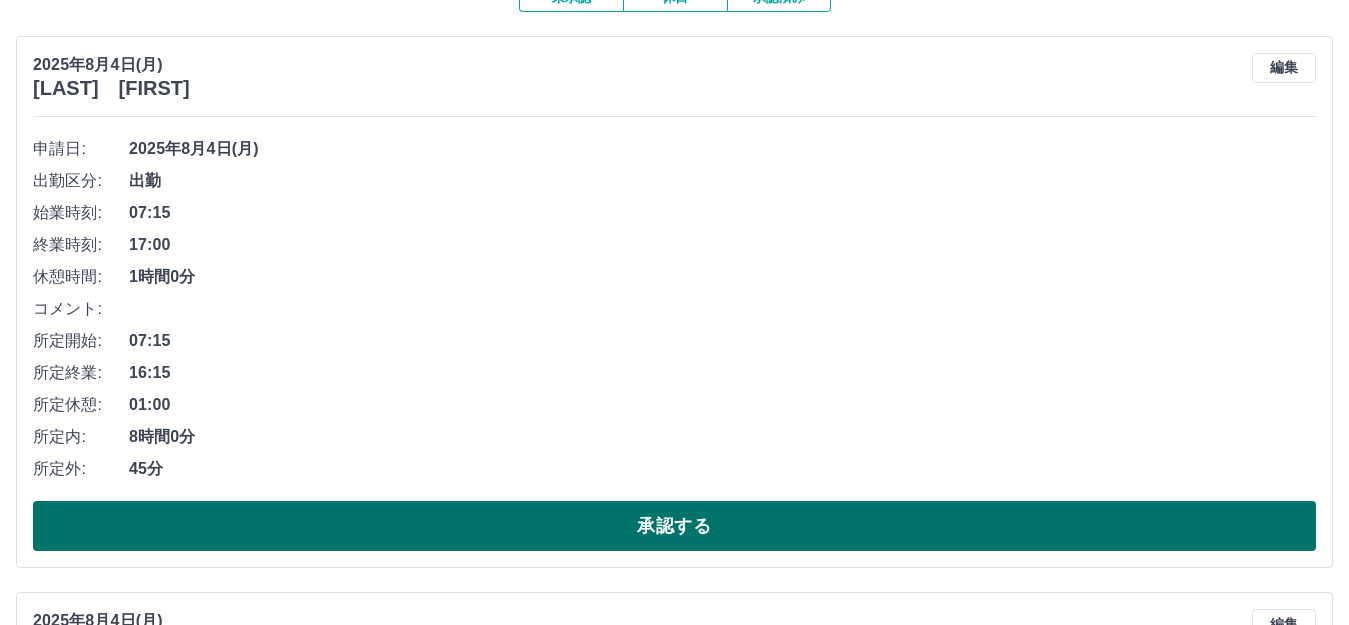 click on "承認する" at bounding box center [674, 526] 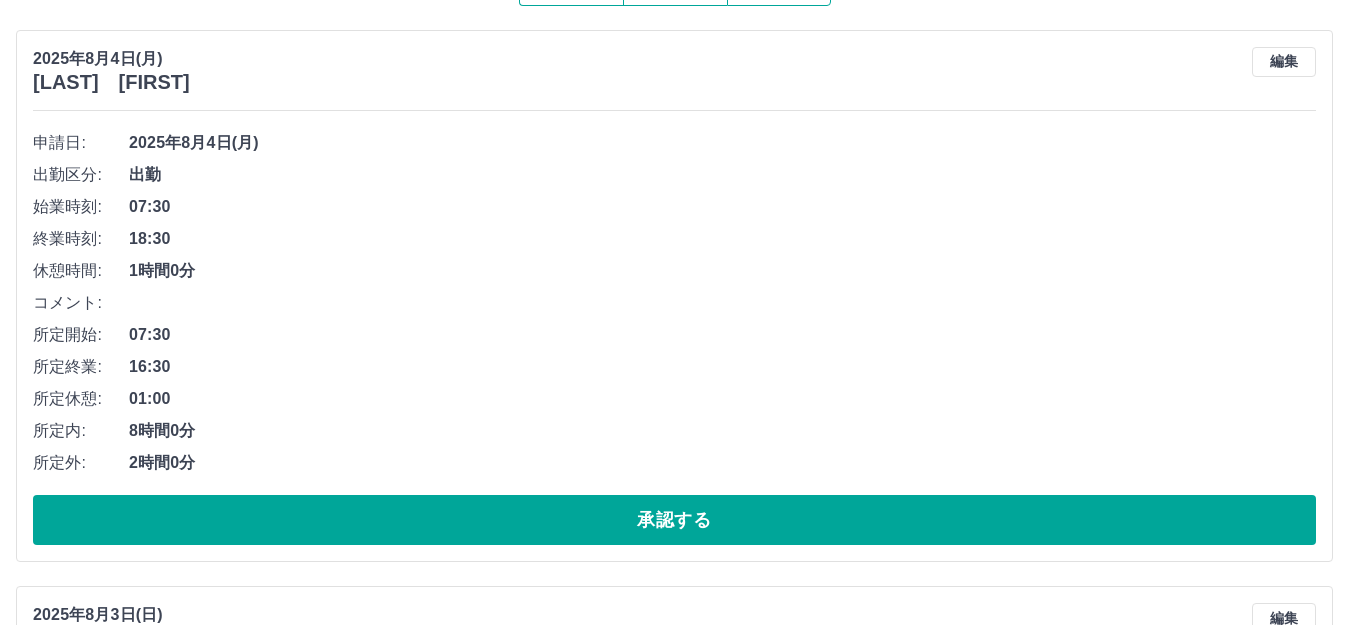 scroll, scrollTop: 400, scrollLeft: 0, axis: vertical 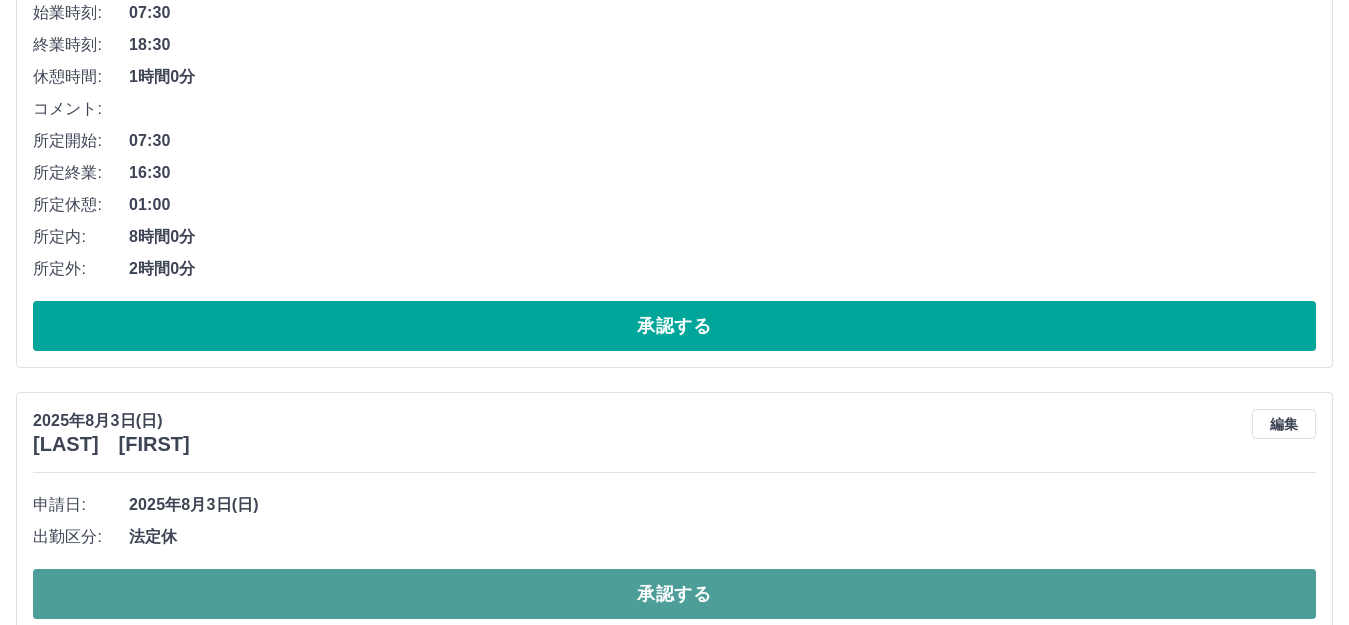 click on "承認する" at bounding box center (674, 594) 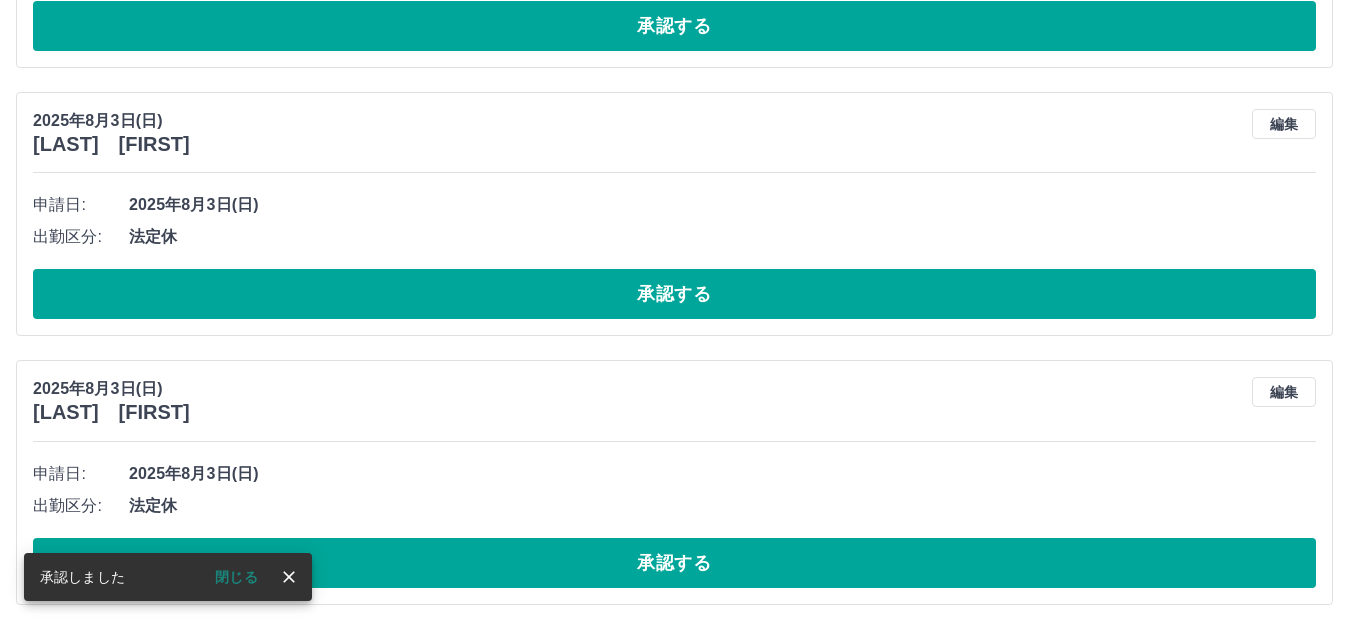 scroll, scrollTop: 800, scrollLeft: 0, axis: vertical 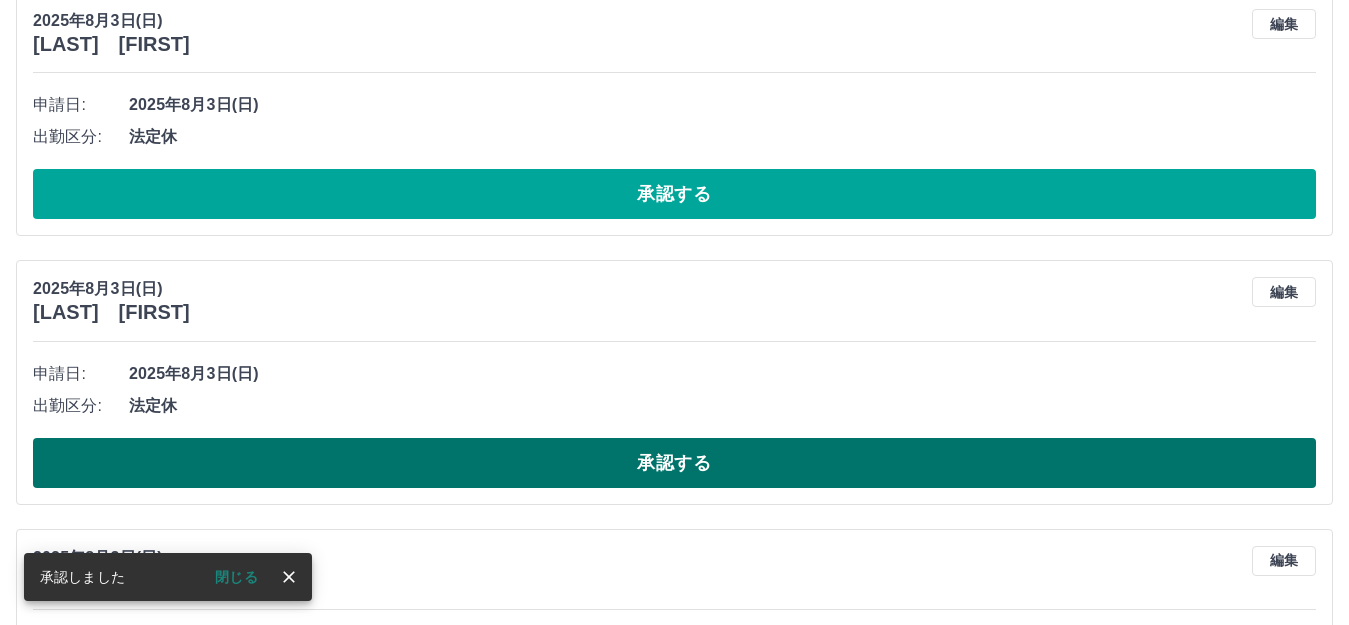 click on "承認する" at bounding box center (674, 463) 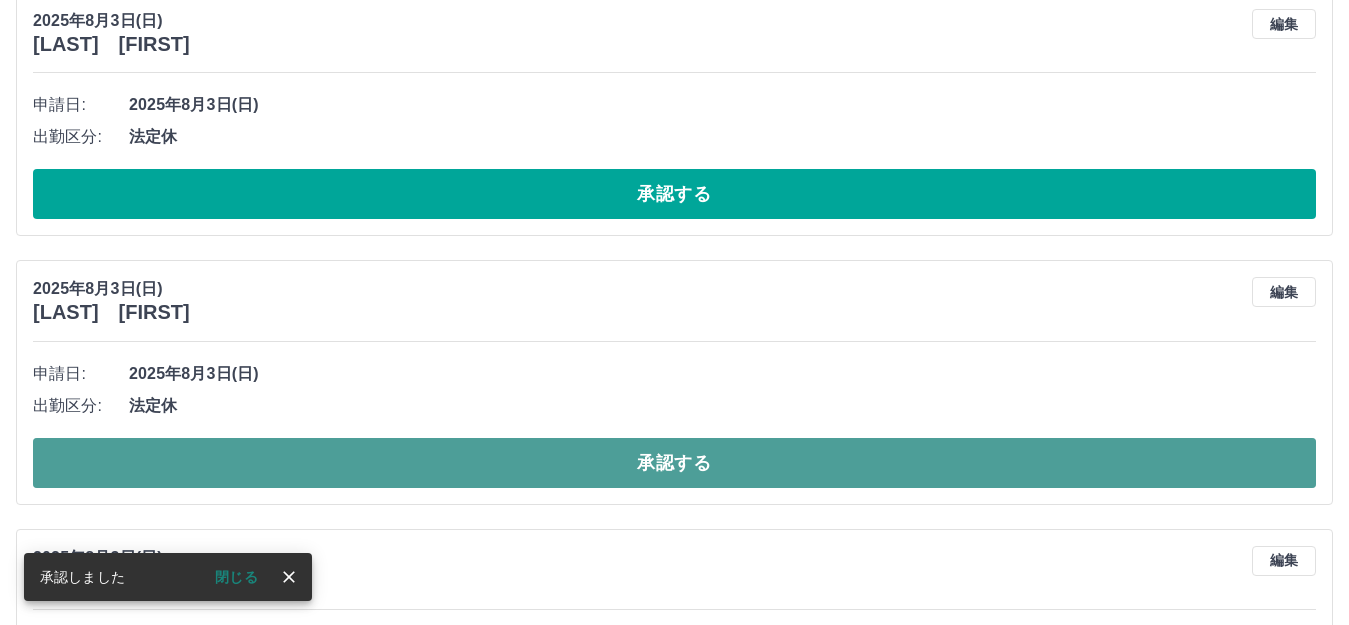 click on "承認する" at bounding box center (674, 463) 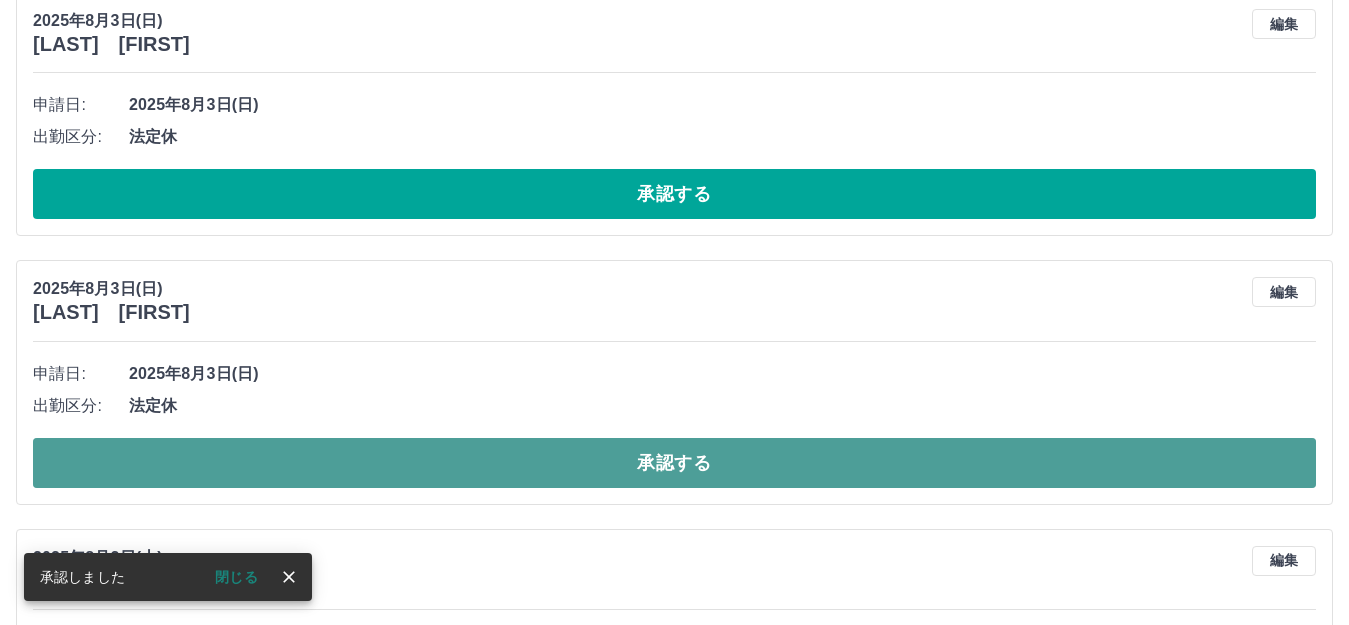 click on "承認する" at bounding box center (674, 463) 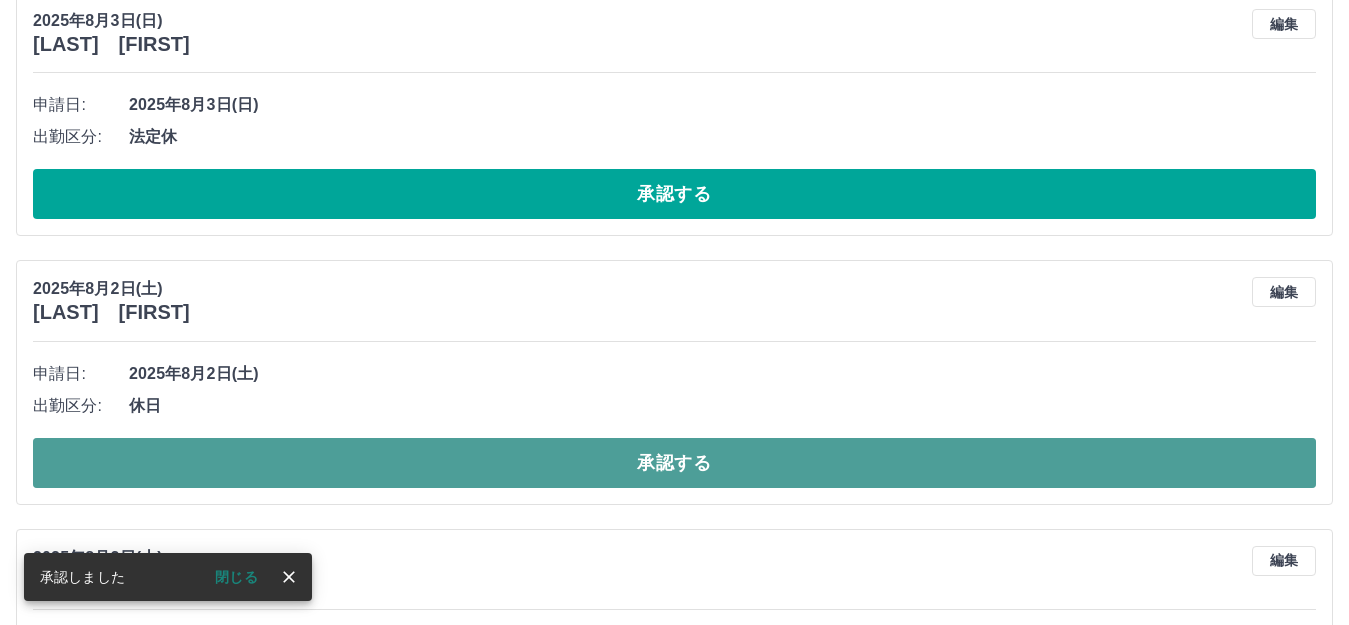 click on "承認する" at bounding box center [674, 463] 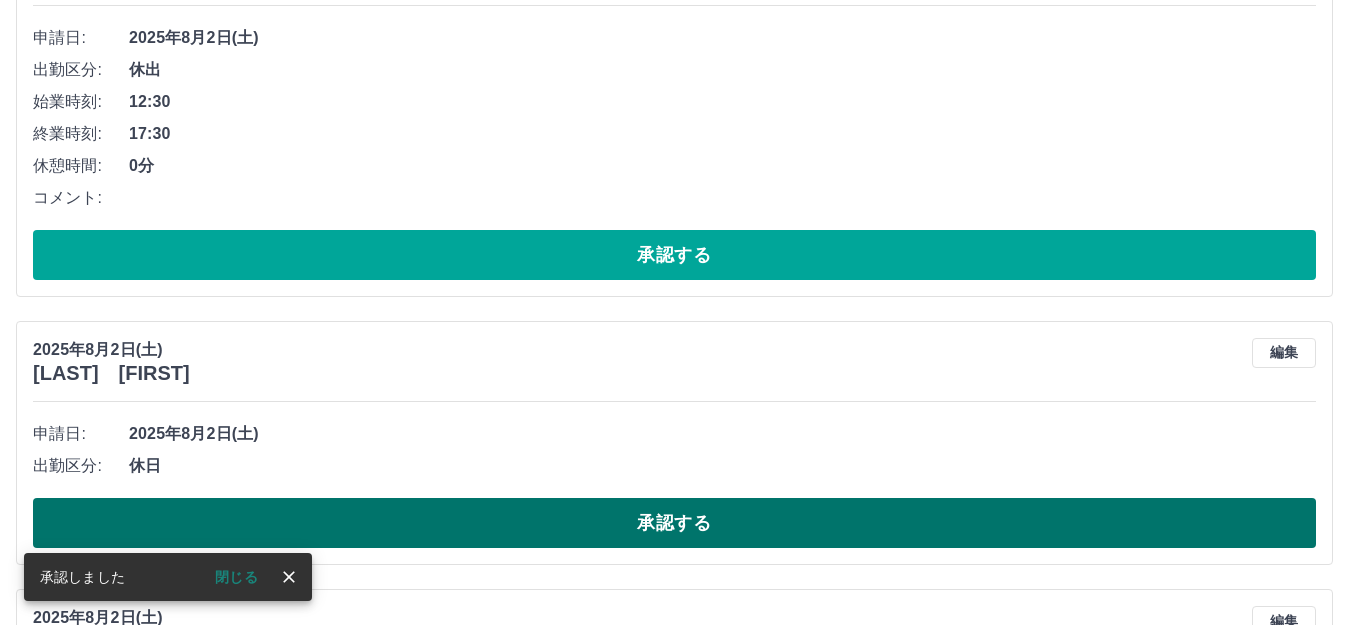 scroll, scrollTop: 1200, scrollLeft: 0, axis: vertical 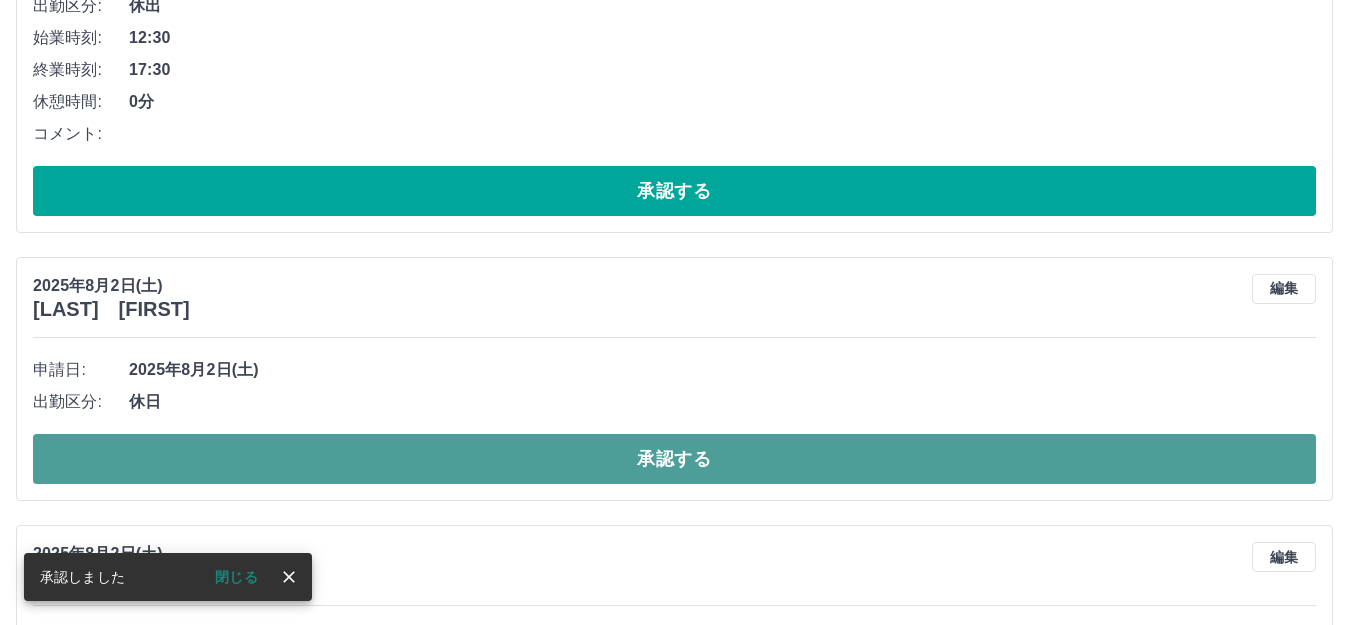 click on "承認する" at bounding box center (674, 459) 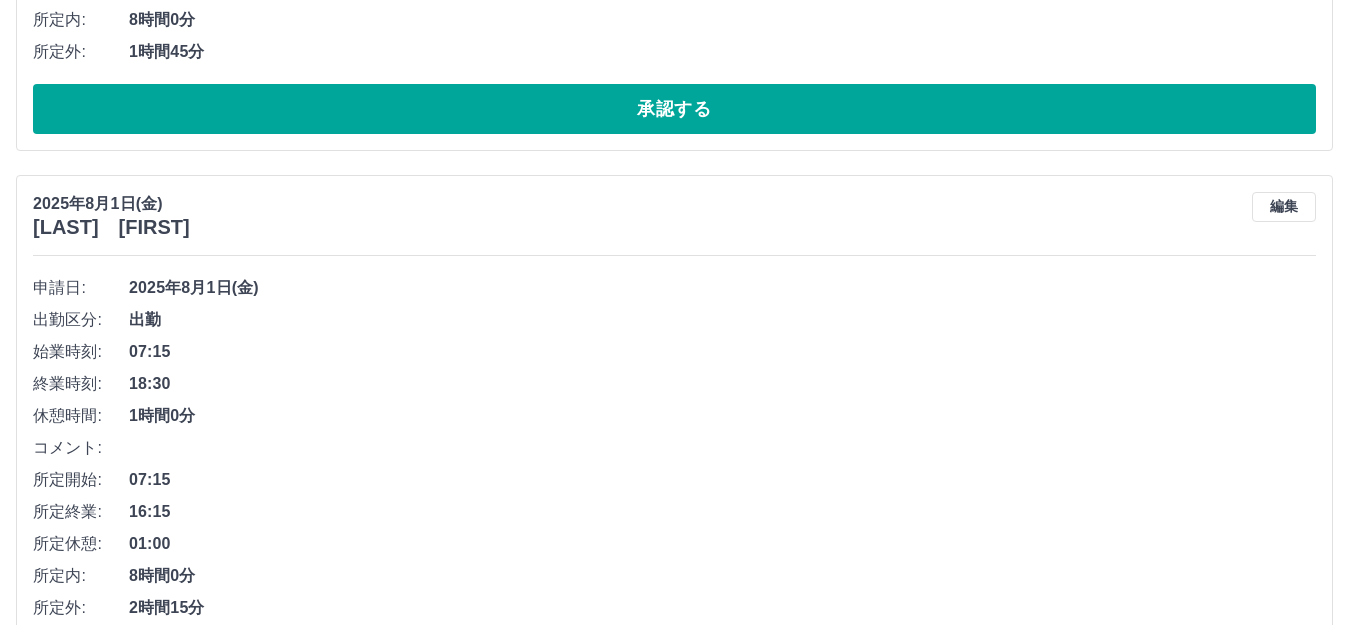 scroll, scrollTop: 2600, scrollLeft: 0, axis: vertical 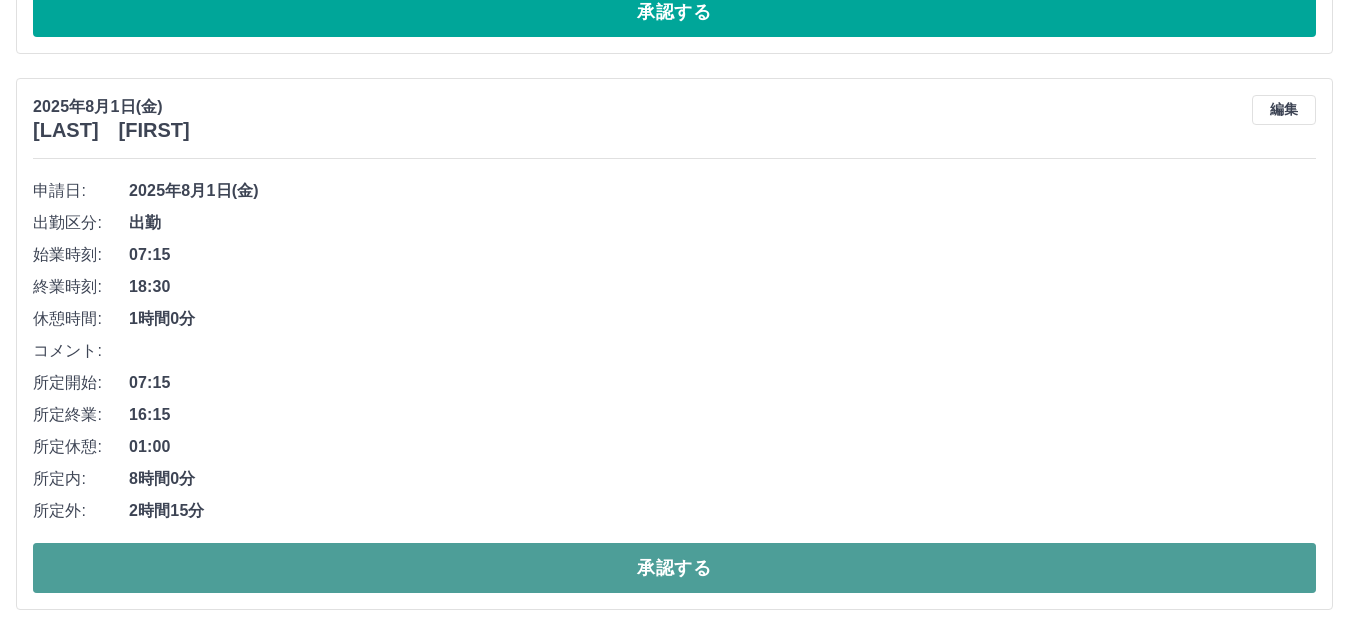 click on "承認する" at bounding box center [674, 568] 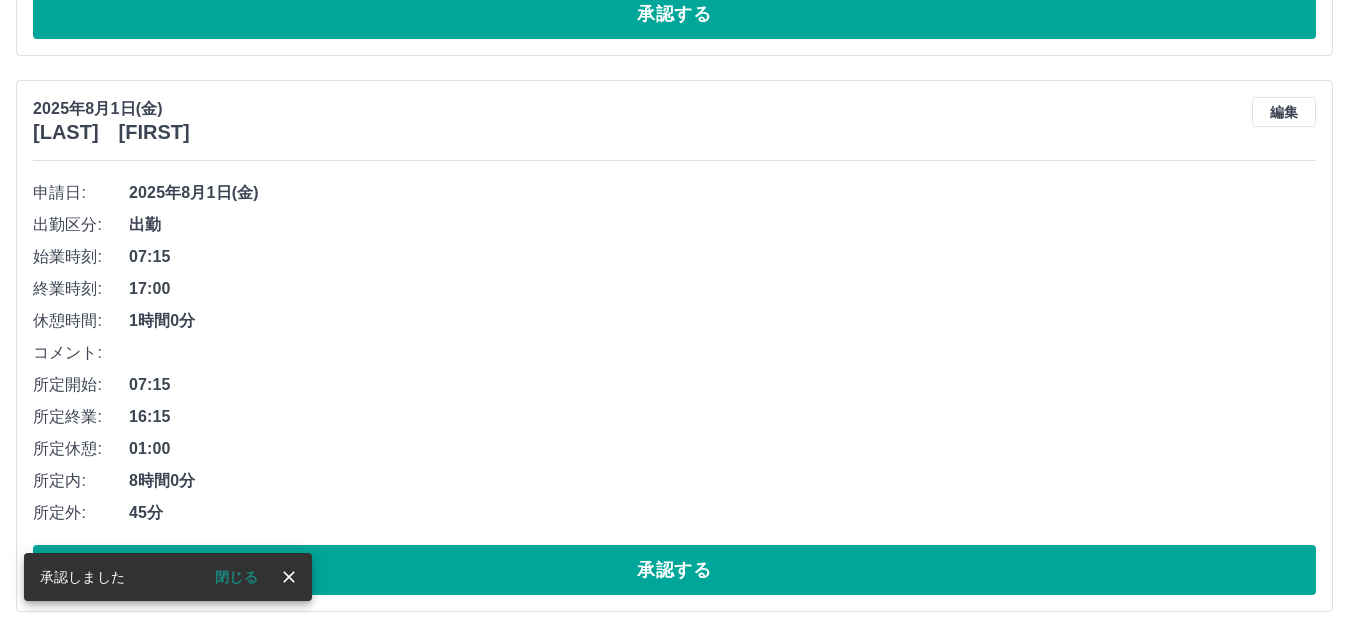 scroll, scrollTop: 3167, scrollLeft: 0, axis: vertical 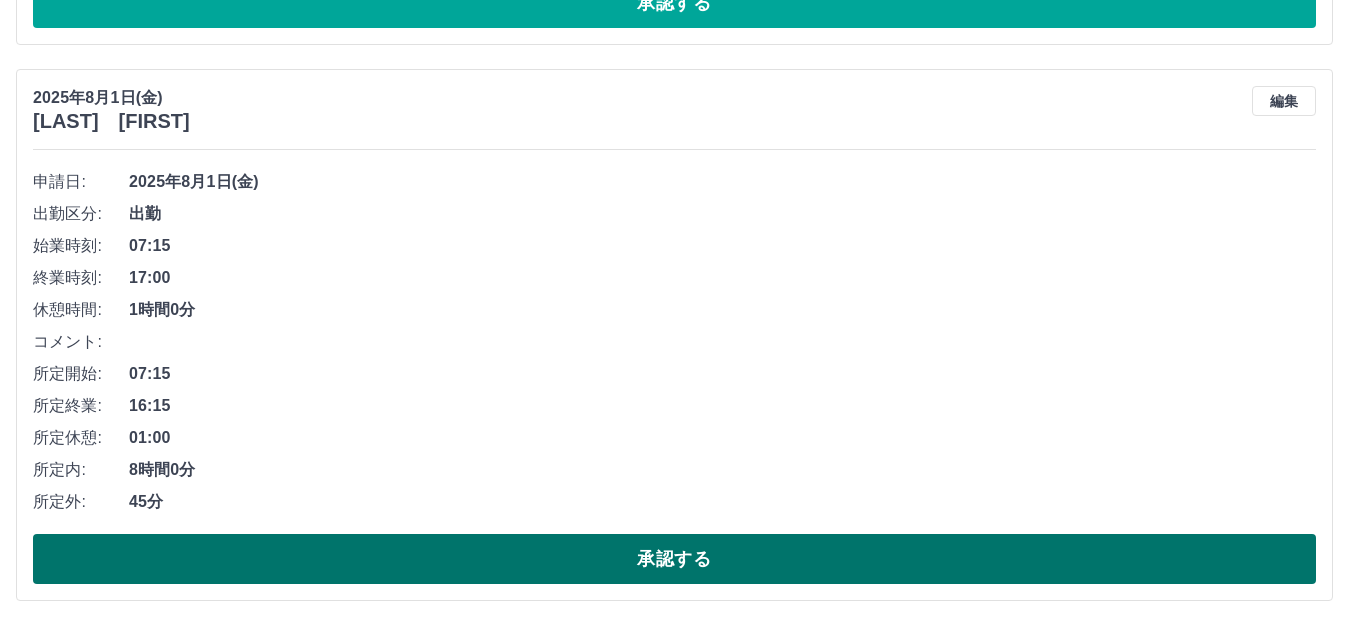 click on "承認する" at bounding box center [674, 559] 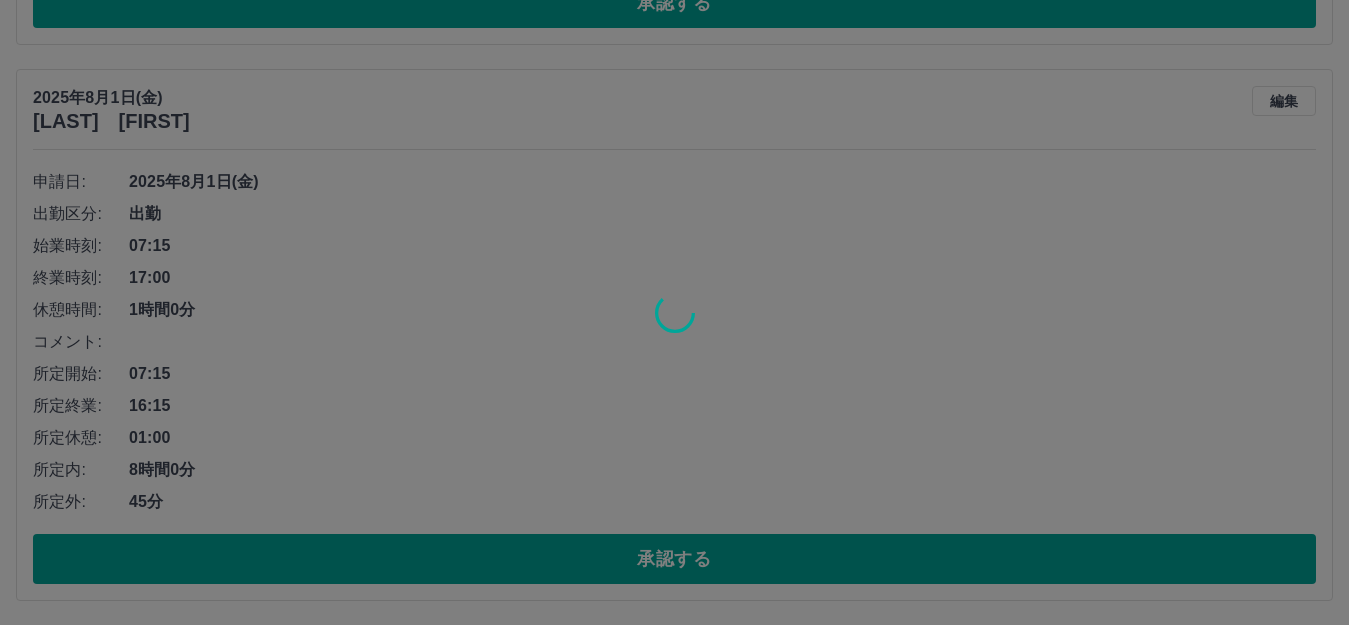 scroll, scrollTop: 2611, scrollLeft: 0, axis: vertical 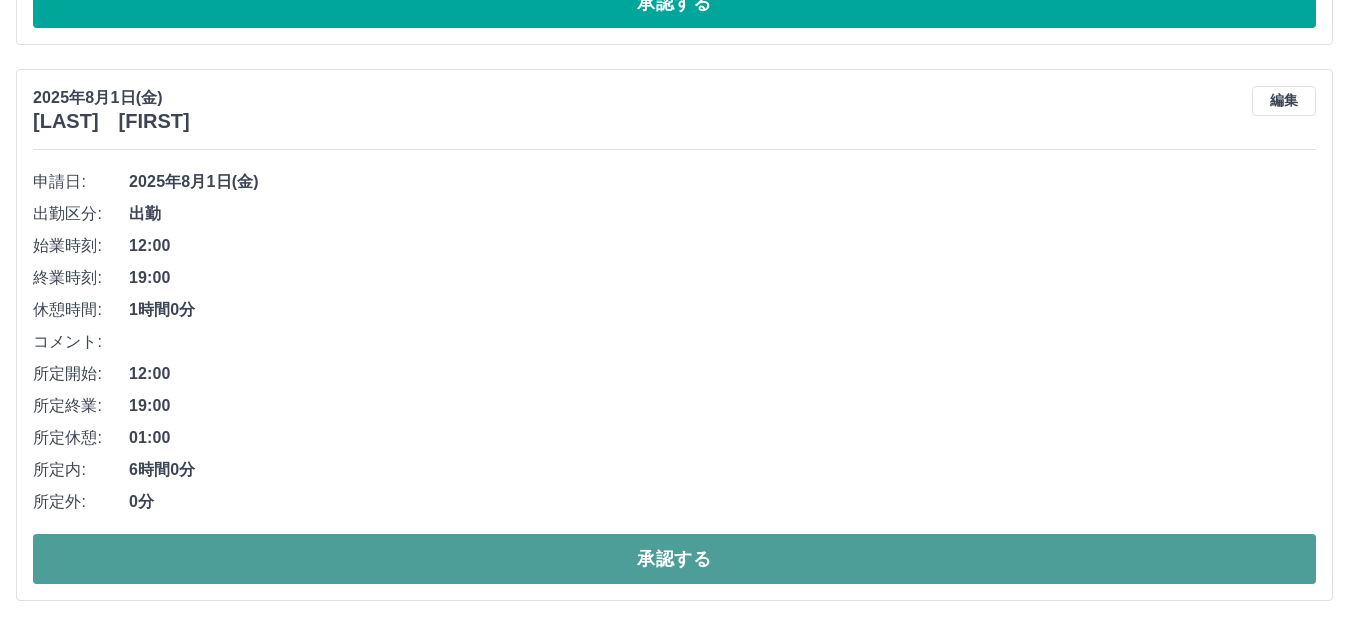 click on "承認する" at bounding box center [674, 559] 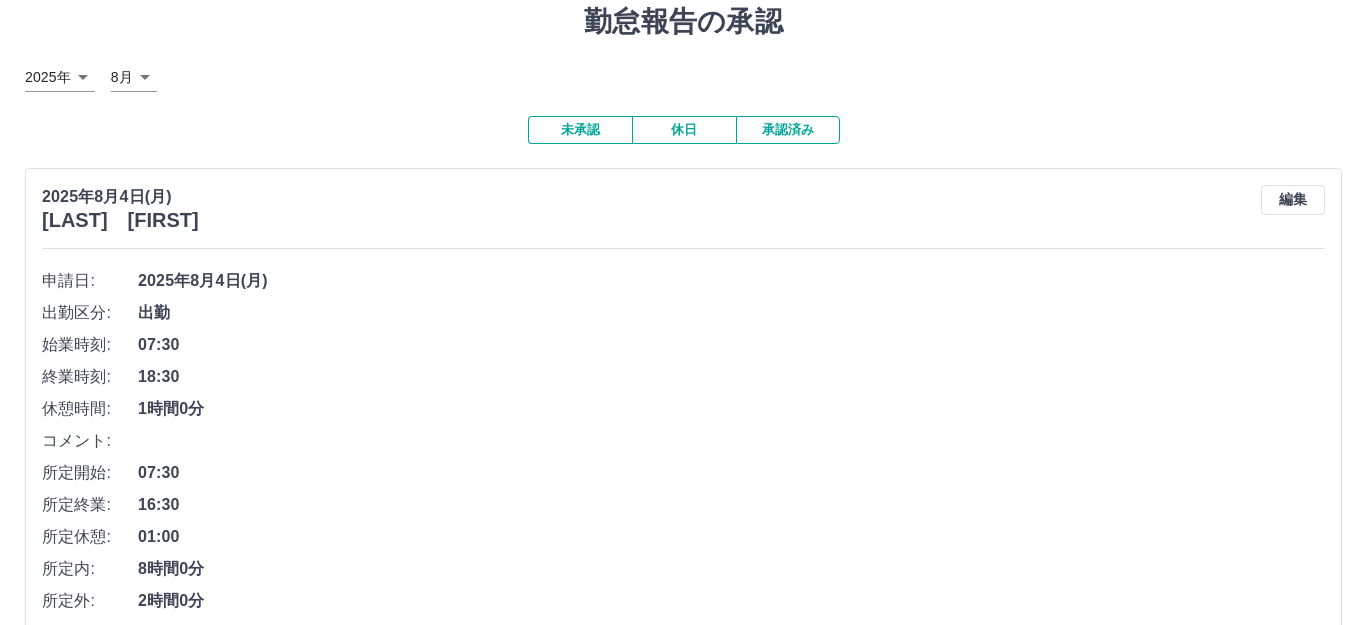 scroll, scrollTop: 0, scrollLeft: 0, axis: both 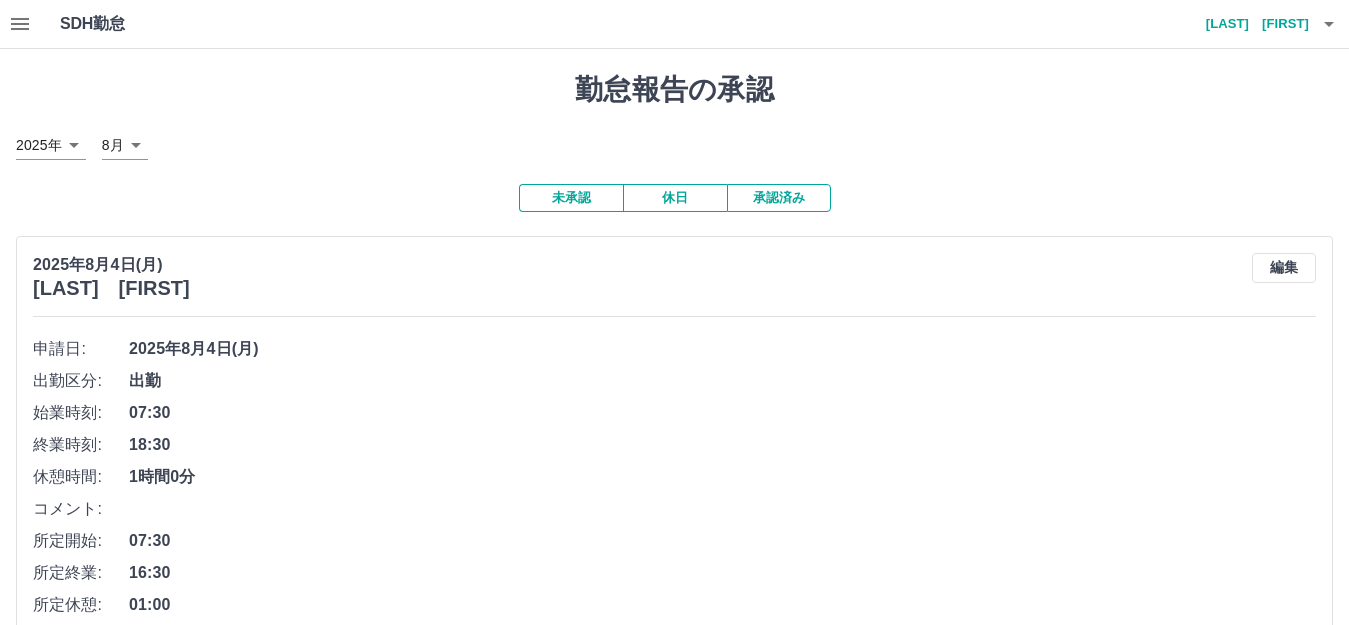 click 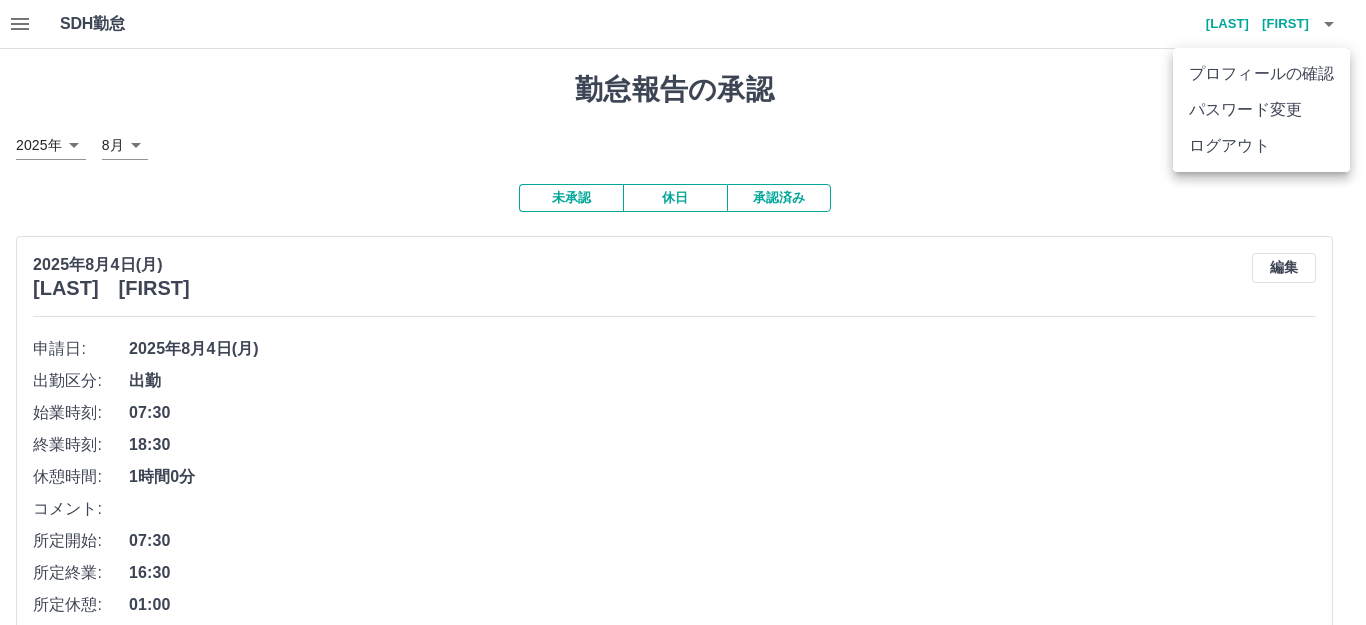 click on "ログアウト" at bounding box center [1261, 146] 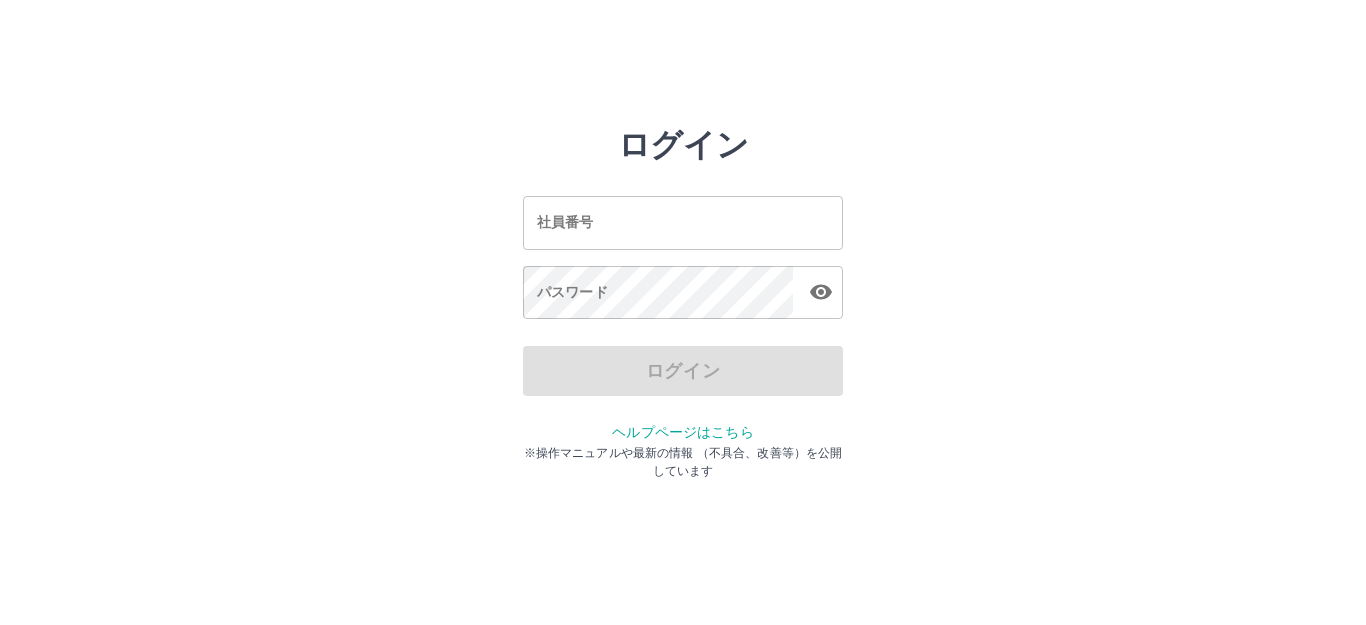 scroll, scrollTop: 0, scrollLeft: 0, axis: both 